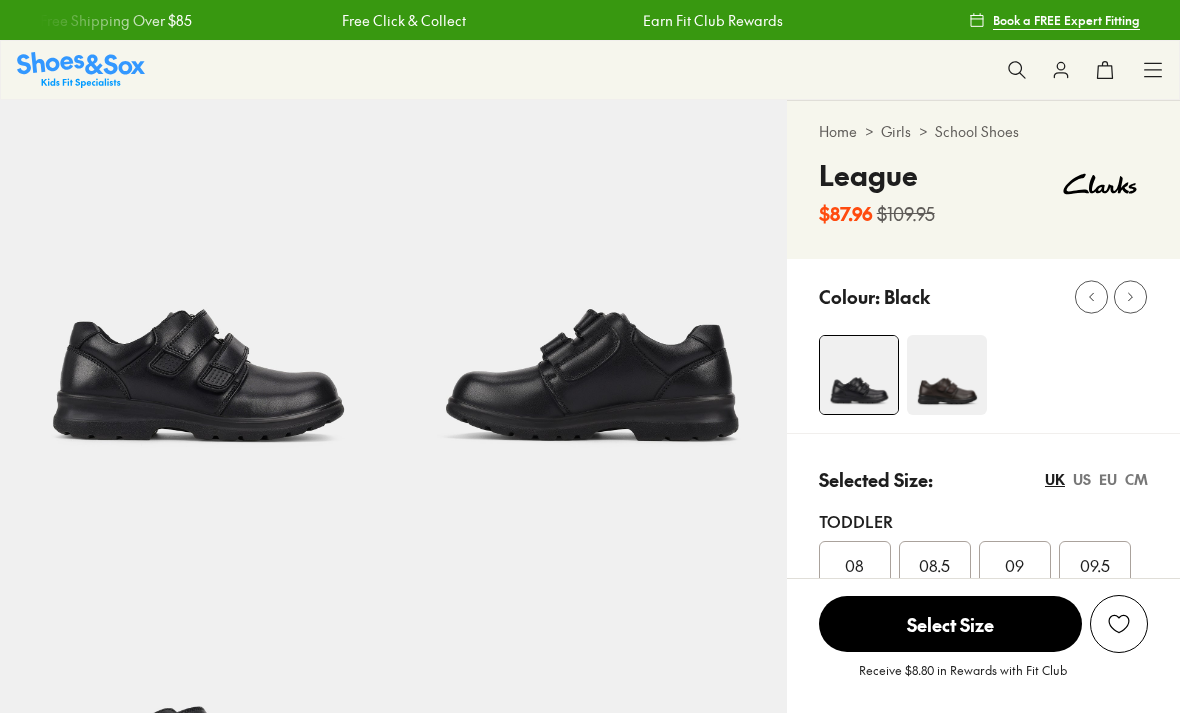 scroll, scrollTop: 0, scrollLeft: 0, axis: both 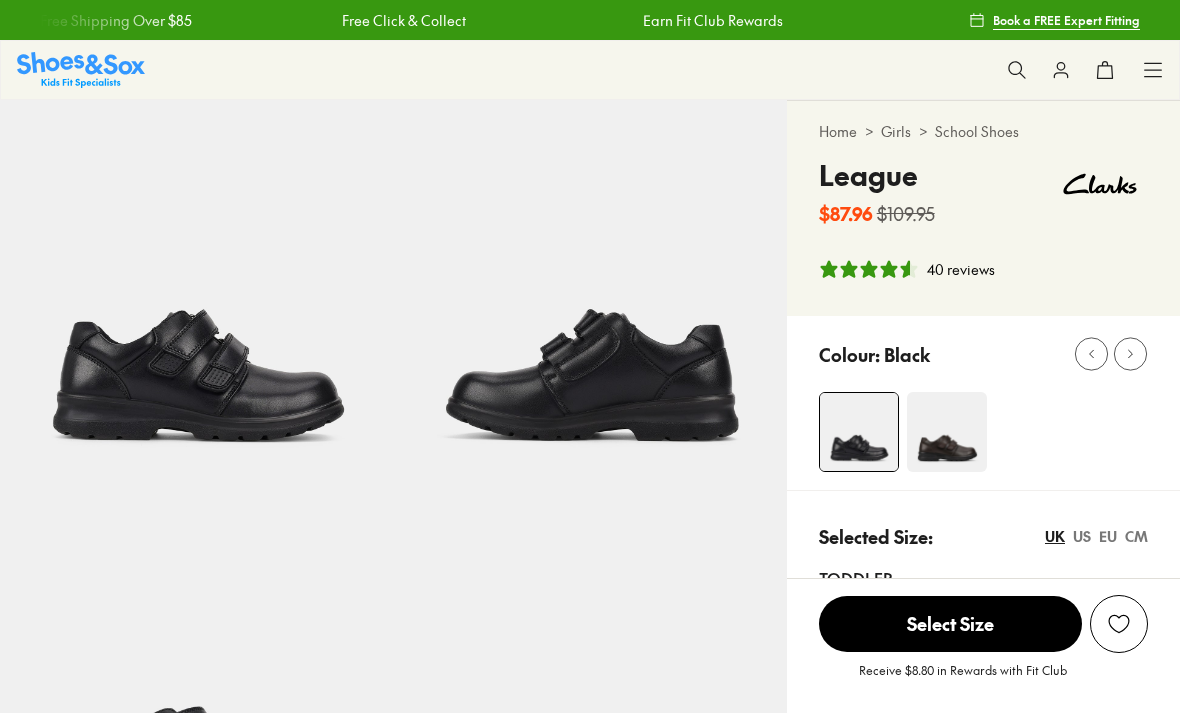 select on "*" 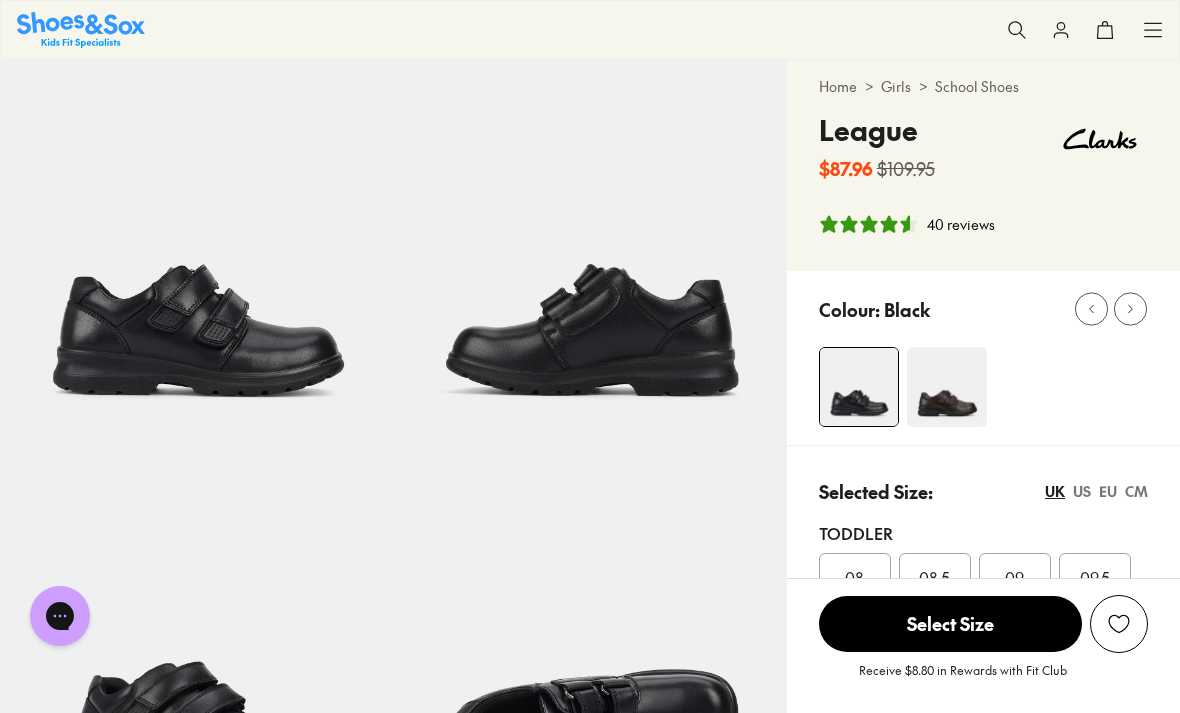 scroll, scrollTop: 46, scrollLeft: 0, axis: vertical 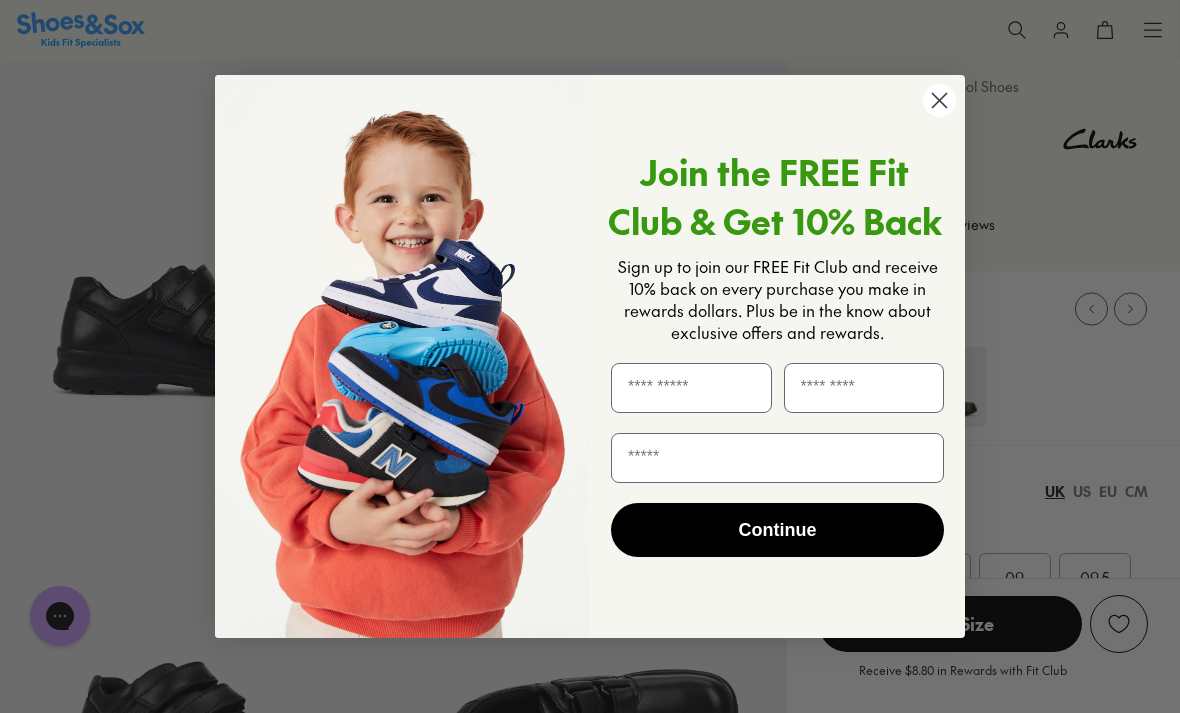click 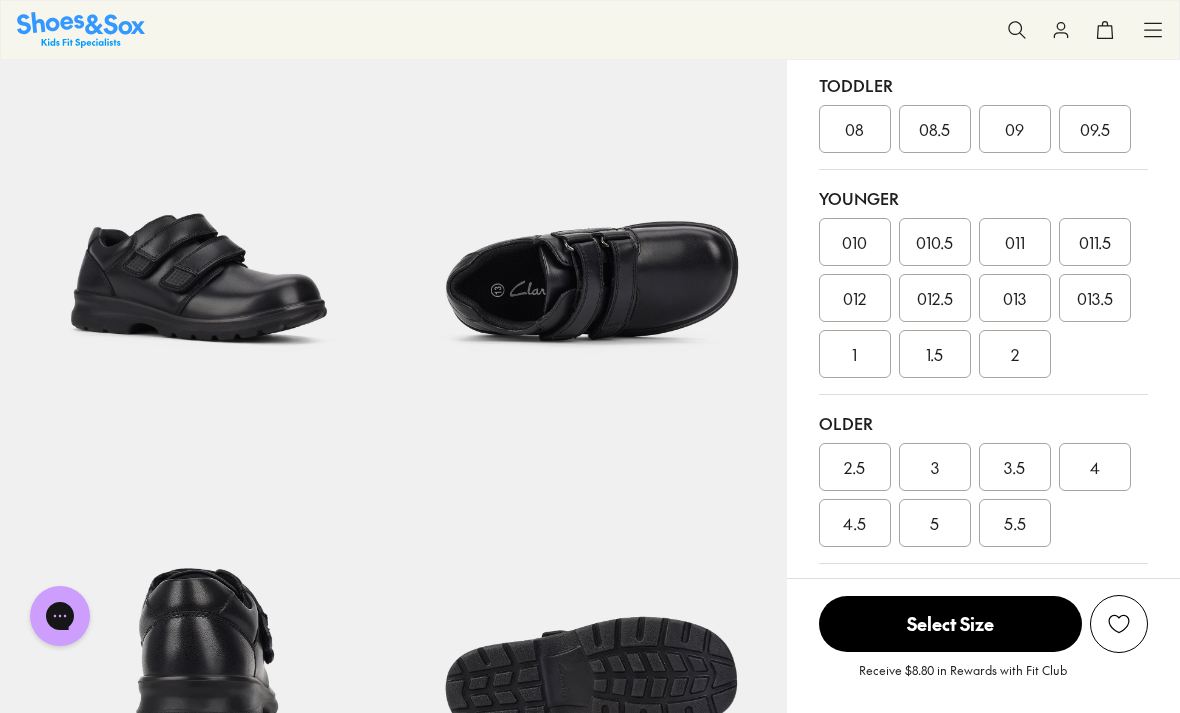 scroll, scrollTop: 492, scrollLeft: 0, axis: vertical 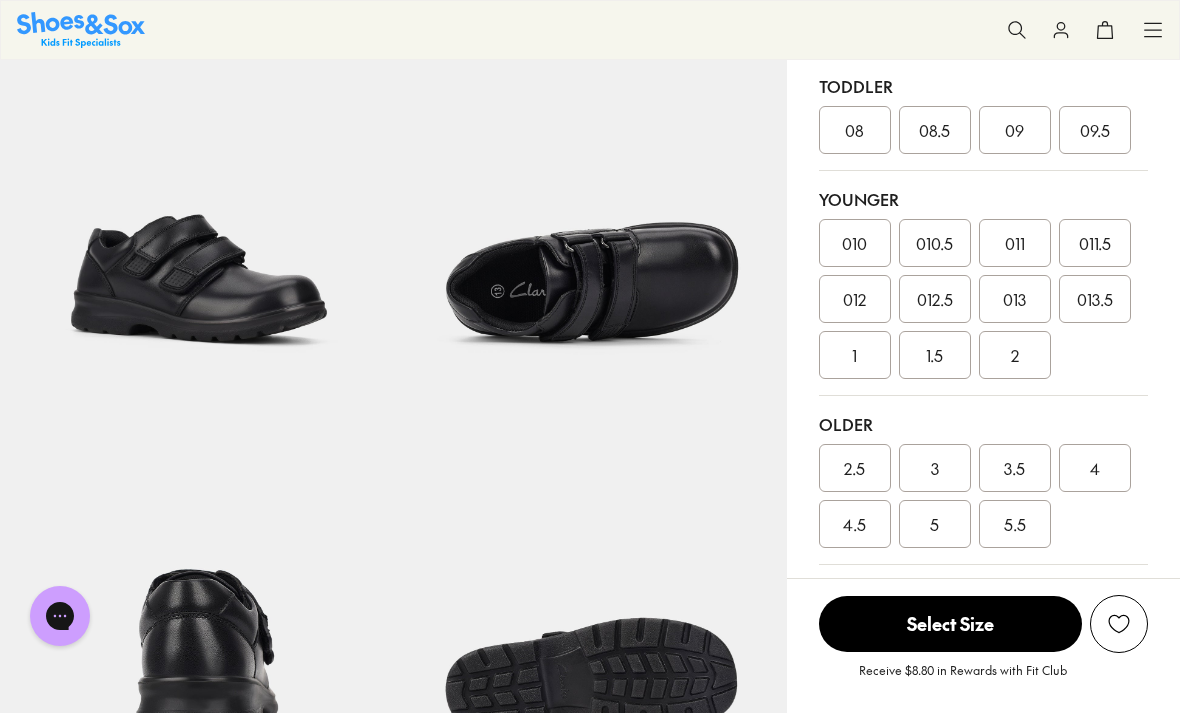 click on "2.5" at bounding box center [854, 468] 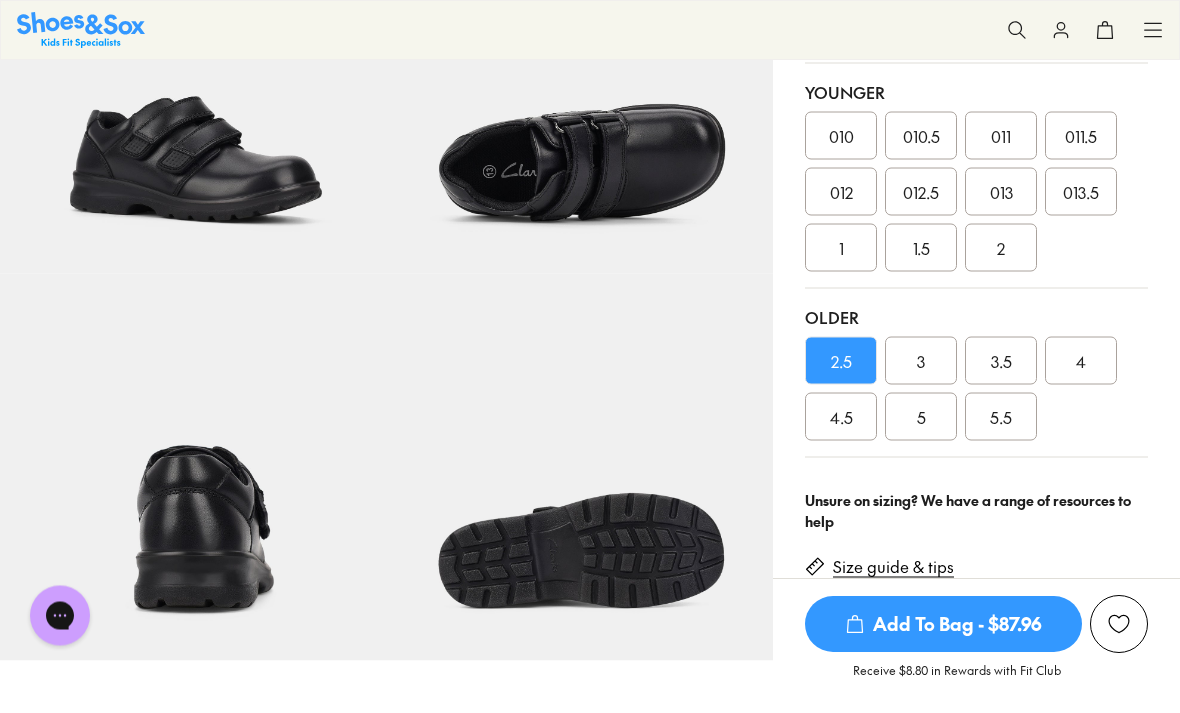 scroll, scrollTop: 595, scrollLeft: 0, axis: vertical 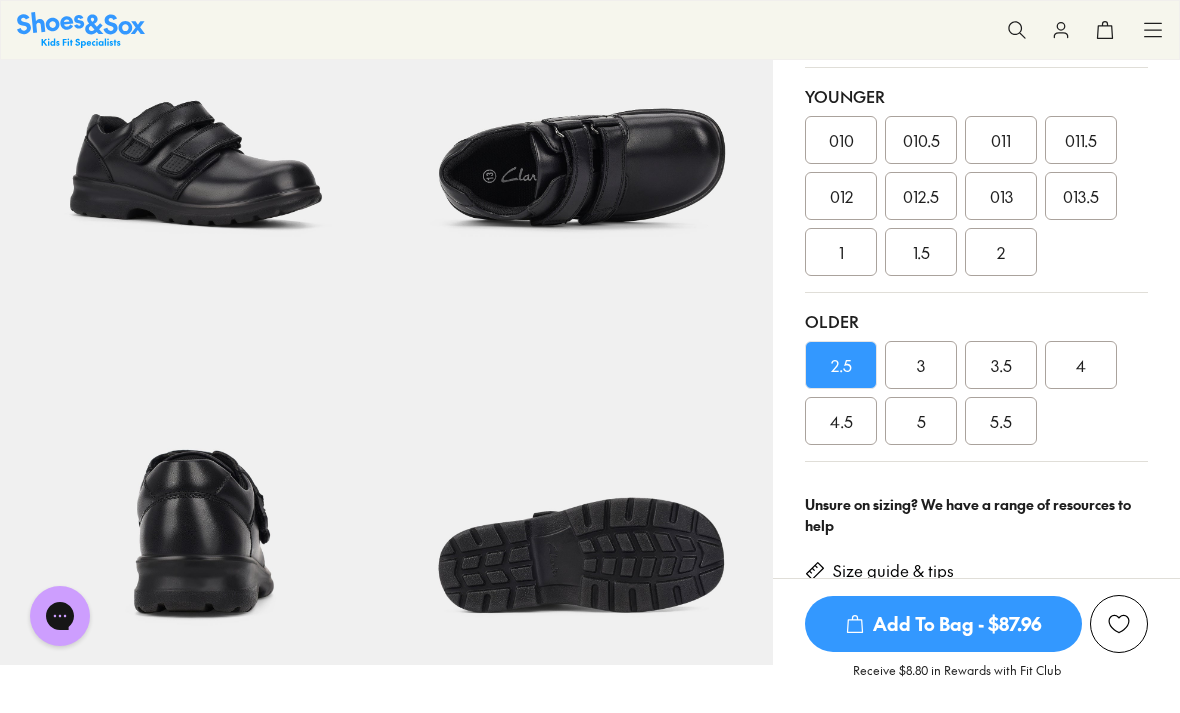 click on "Add To Bag - $87.96" at bounding box center [943, 624] 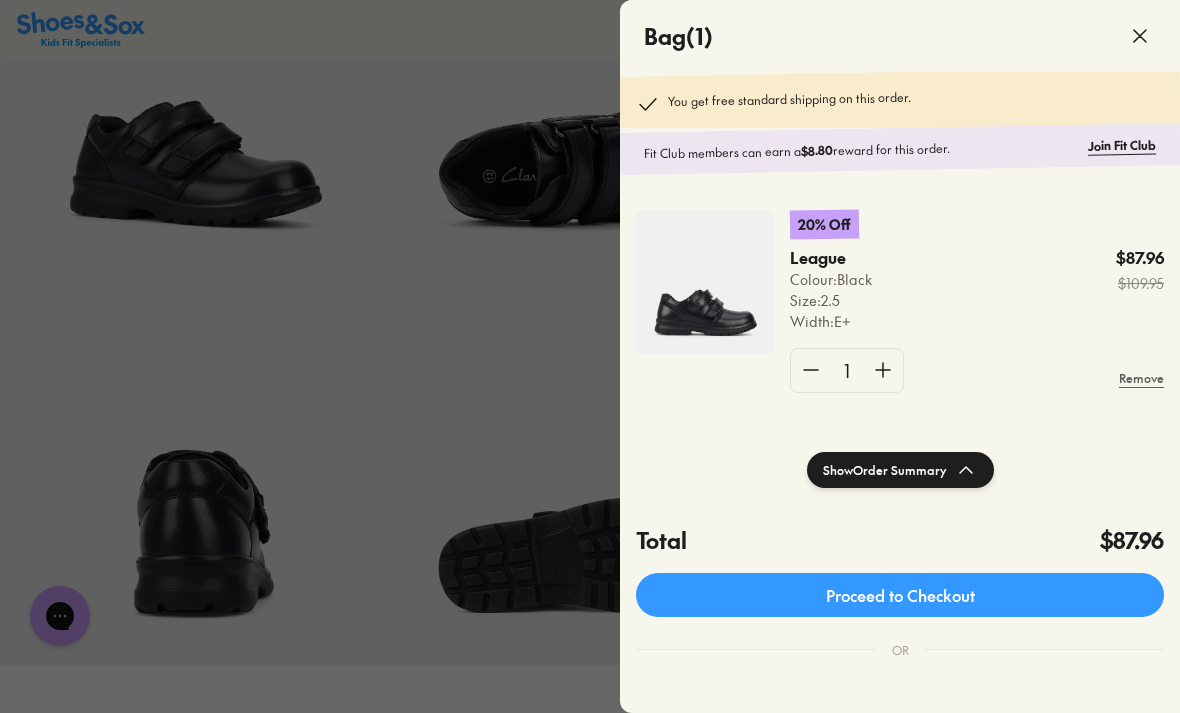 click 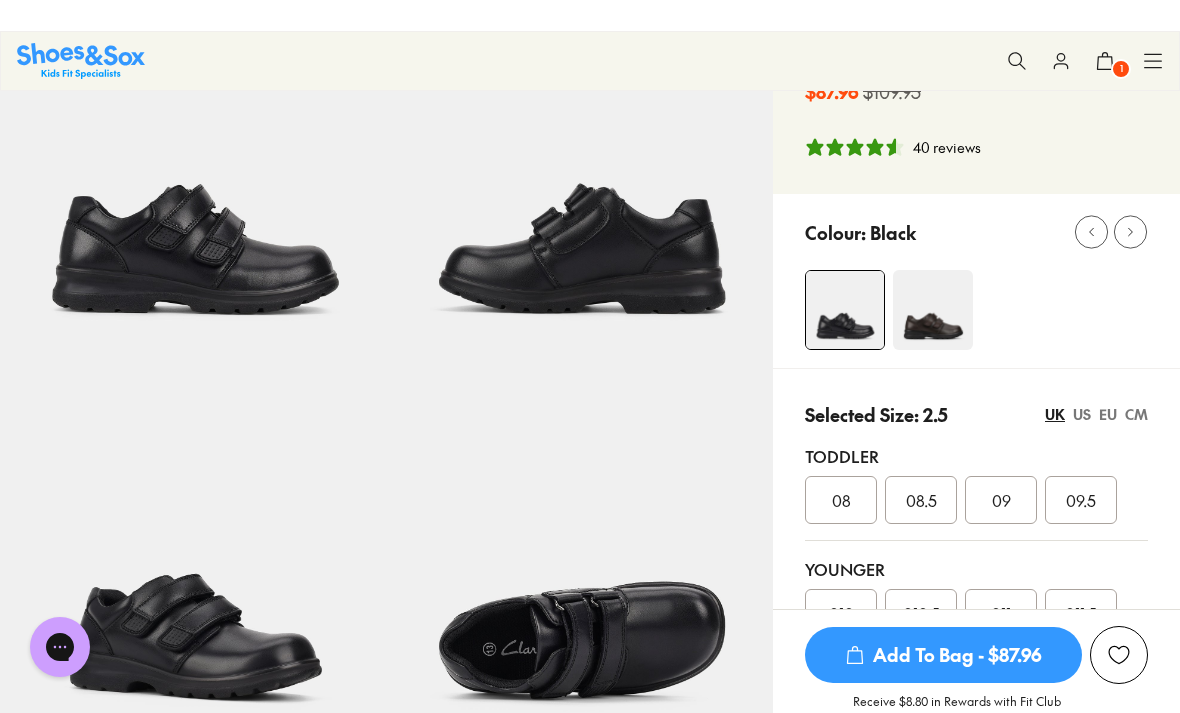 scroll, scrollTop: 0, scrollLeft: 0, axis: both 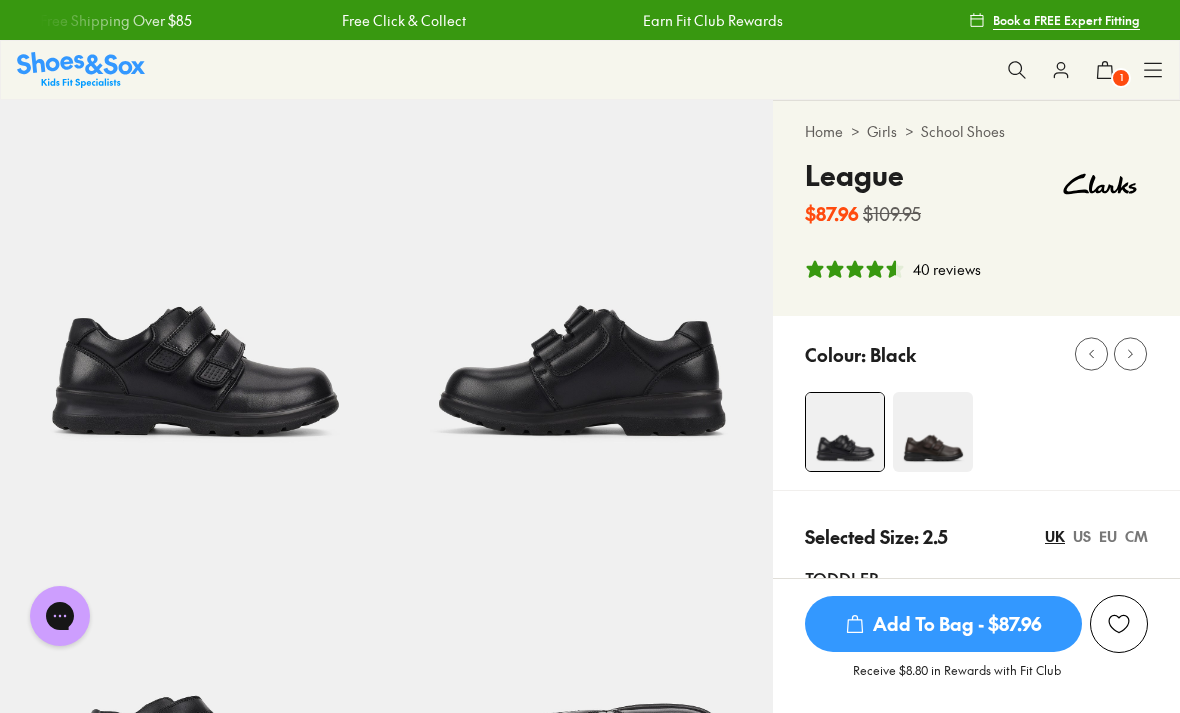 click 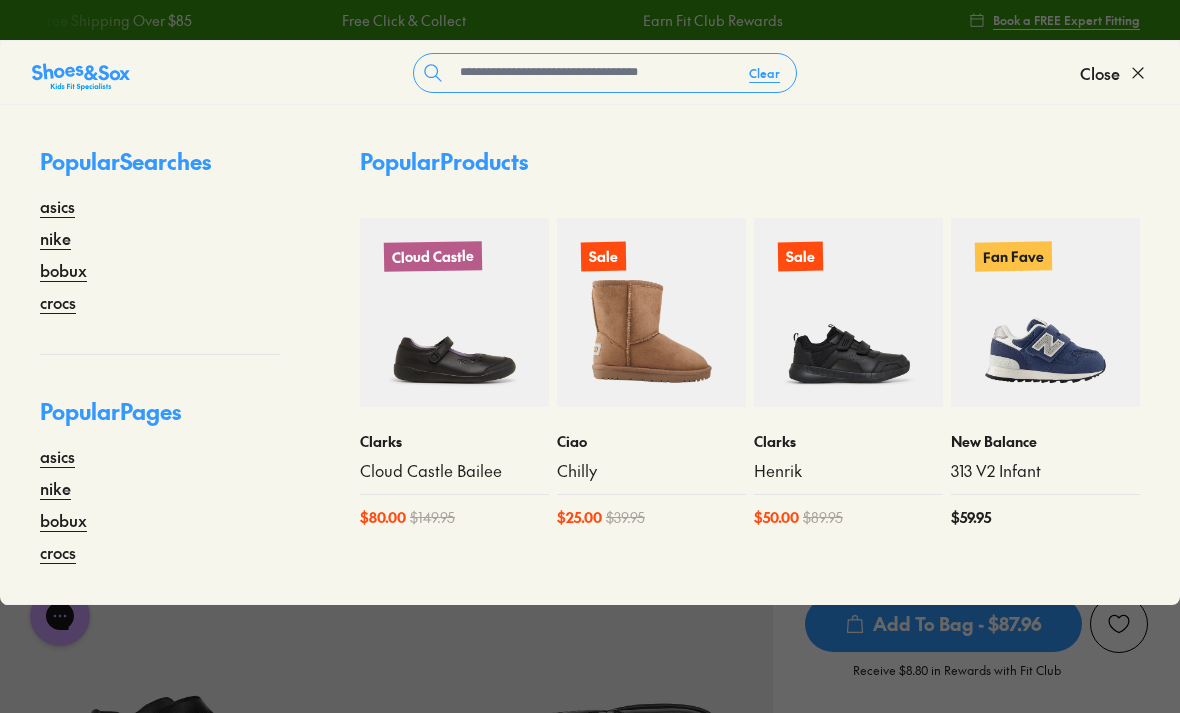 click on "asics" at bounding box center [57, 456] 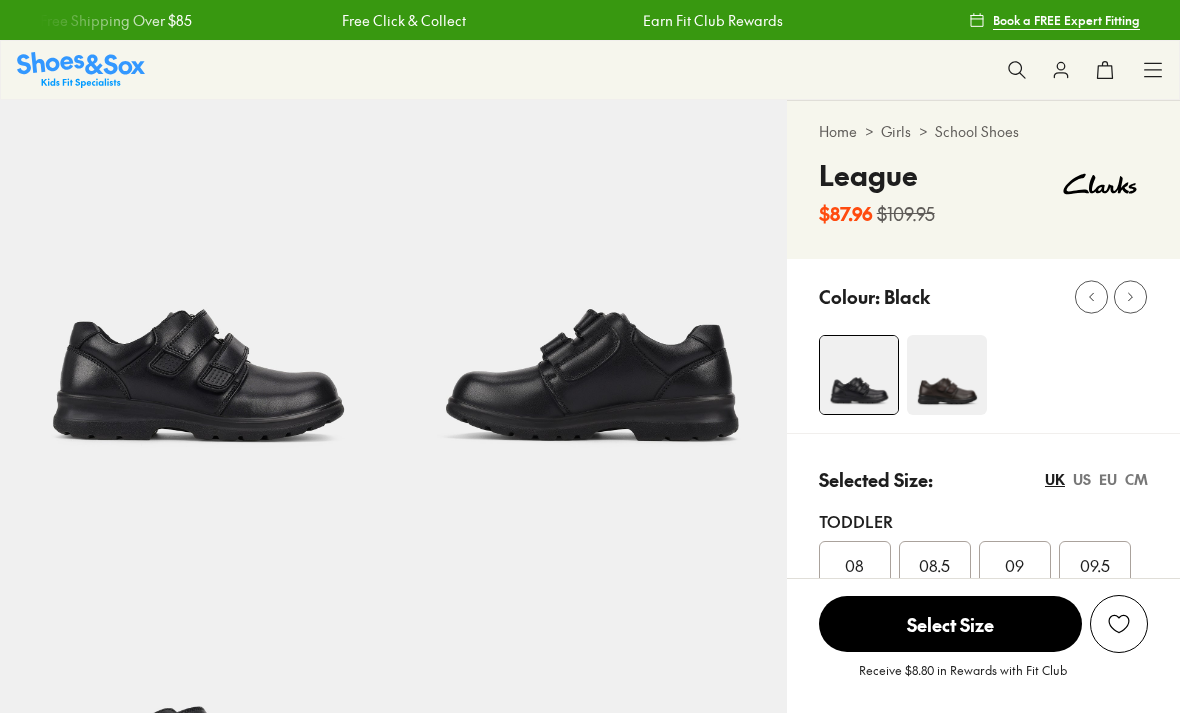 select on "*" 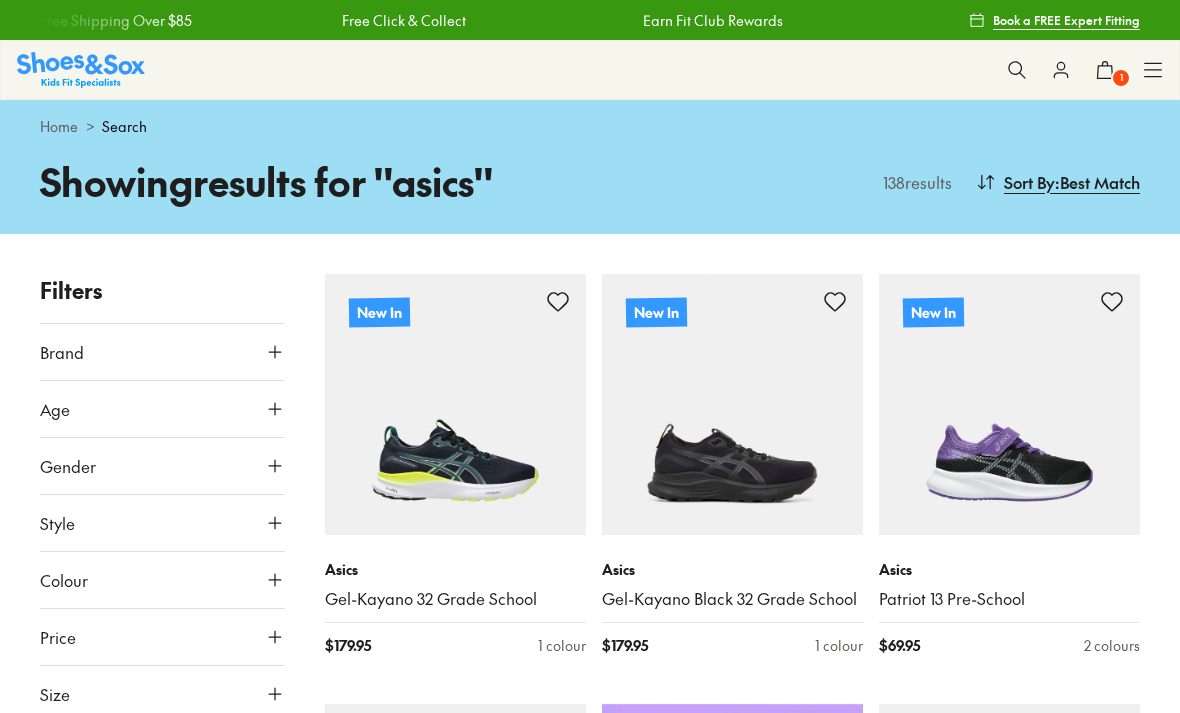 scroll, scrollTop: 0, scrollLeft: 0, axis: both 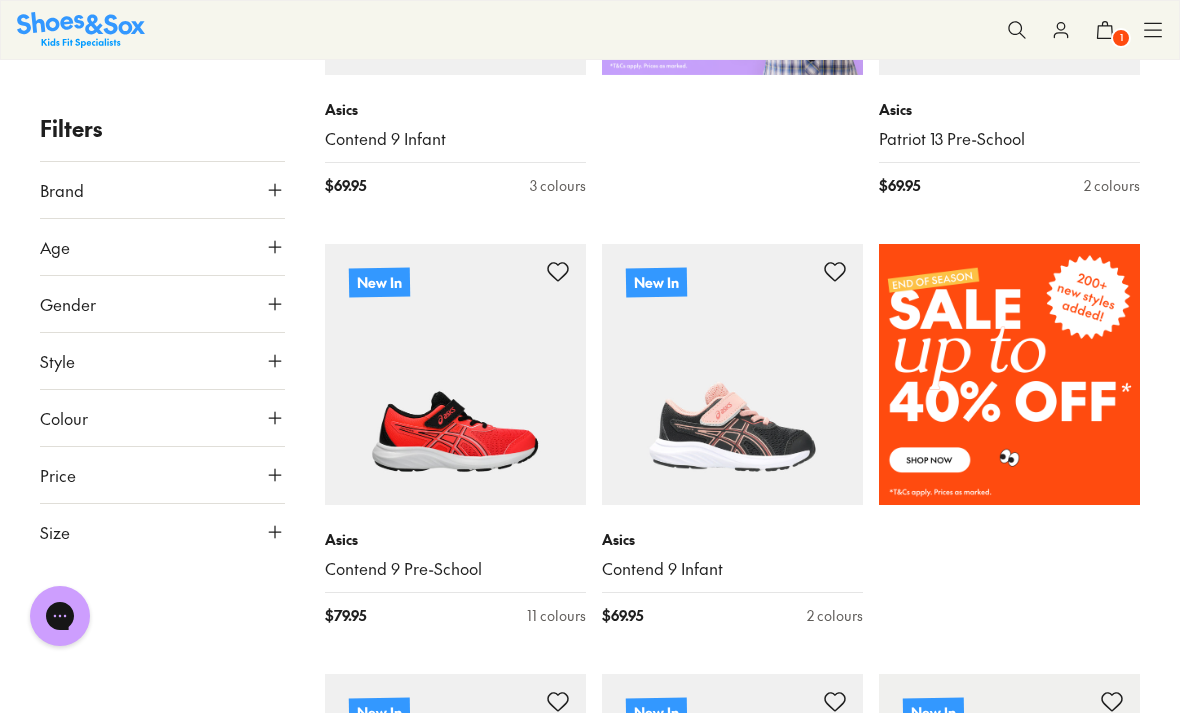 click on "Contend 9 Pre-School" at bounding box center [455, 569] 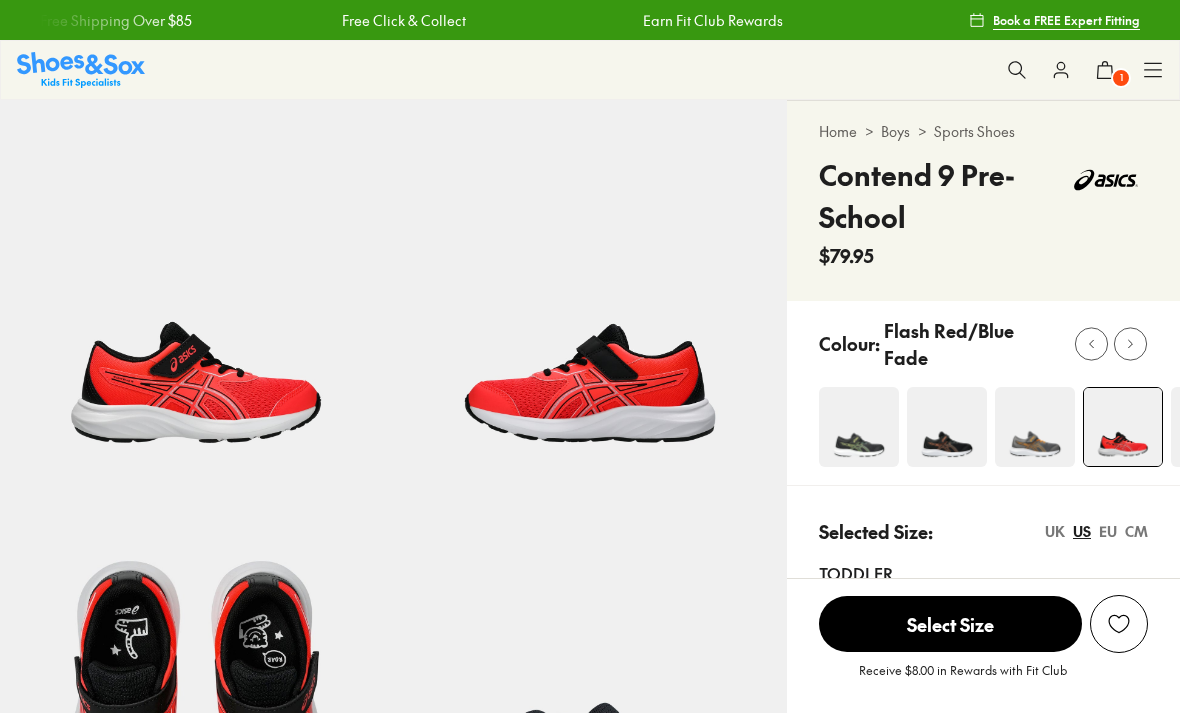 scroll, scrollTop: 0, scrollLeft: 0, axis: both 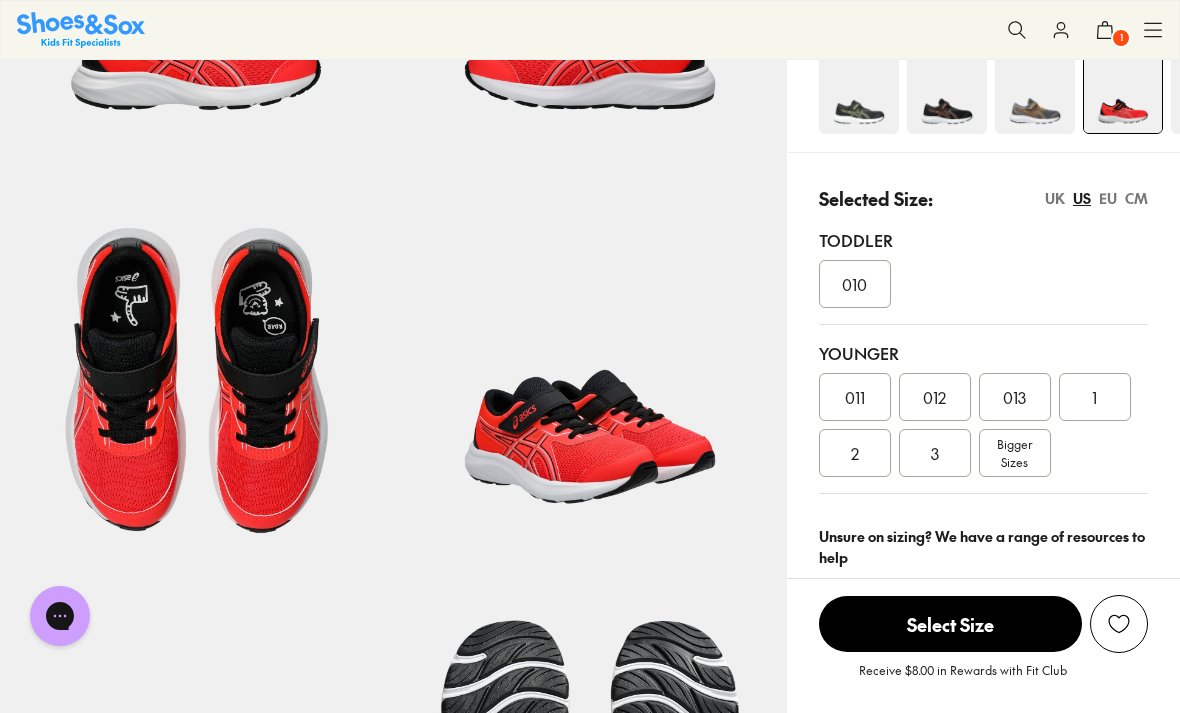 click on "Bigger Sizes" at bounding box center [1014, 453] 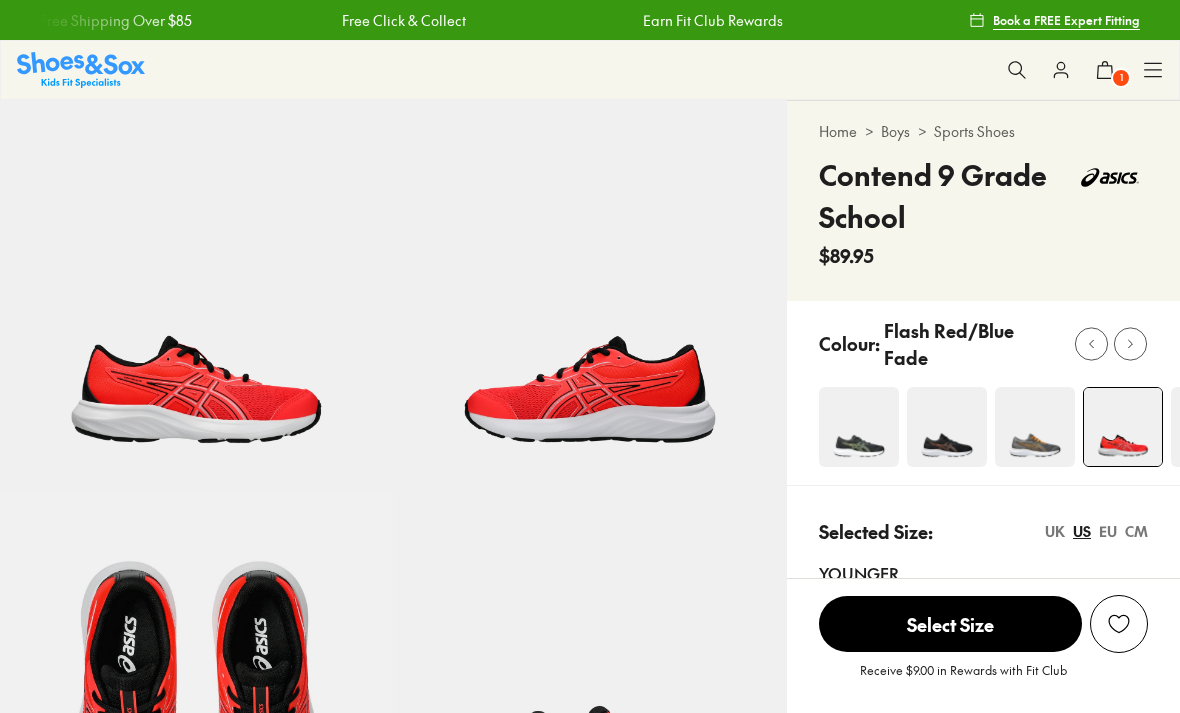 scroll, scrollTop: 0, scrollLeft: 0, axis: both 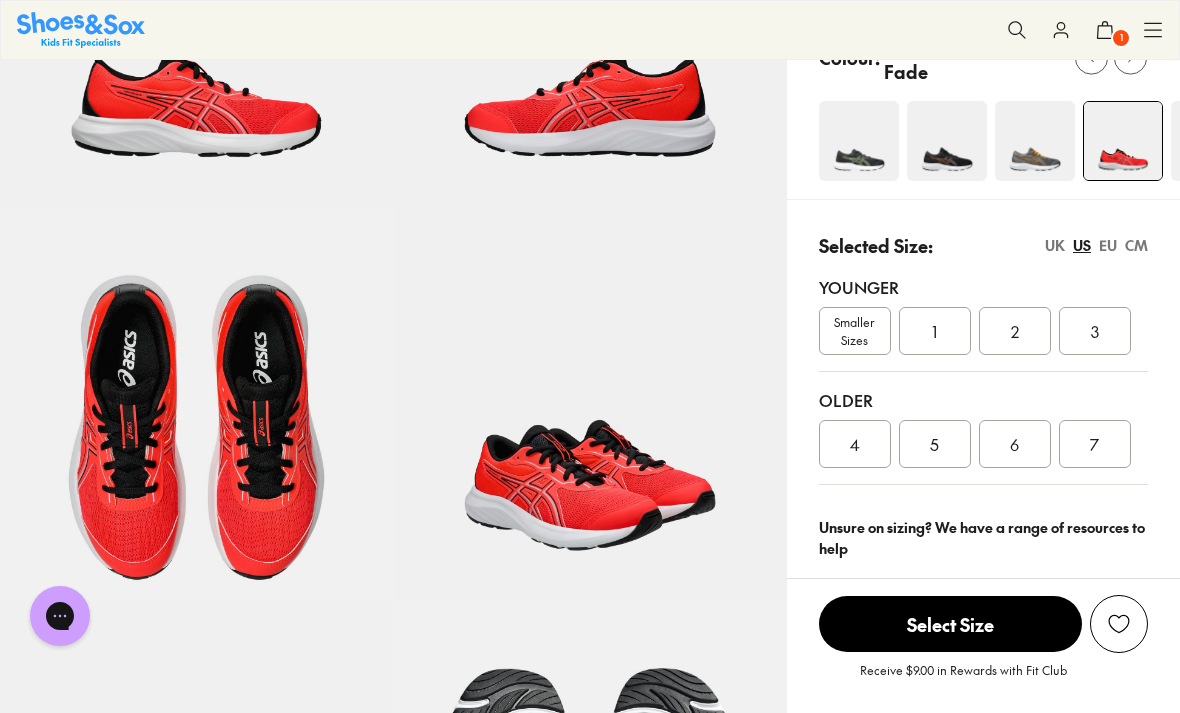 click on "UK" at bounding box center [1055, 245] 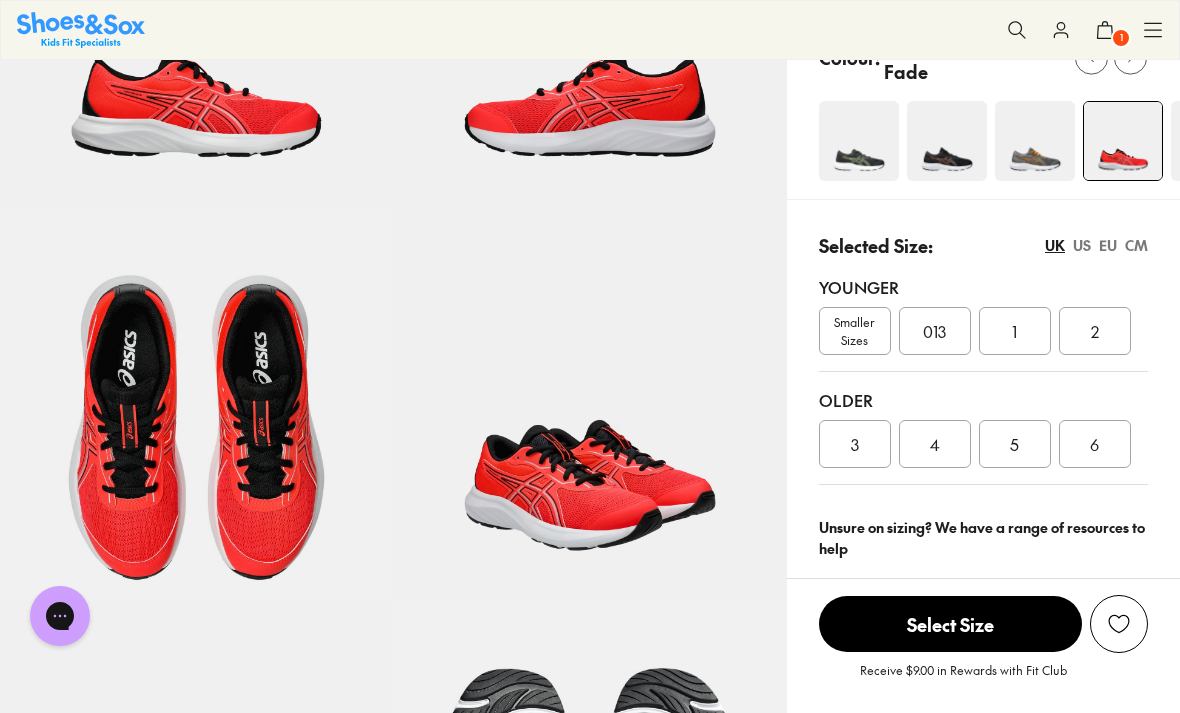 click on "2" at bounding box center [1095, 331] 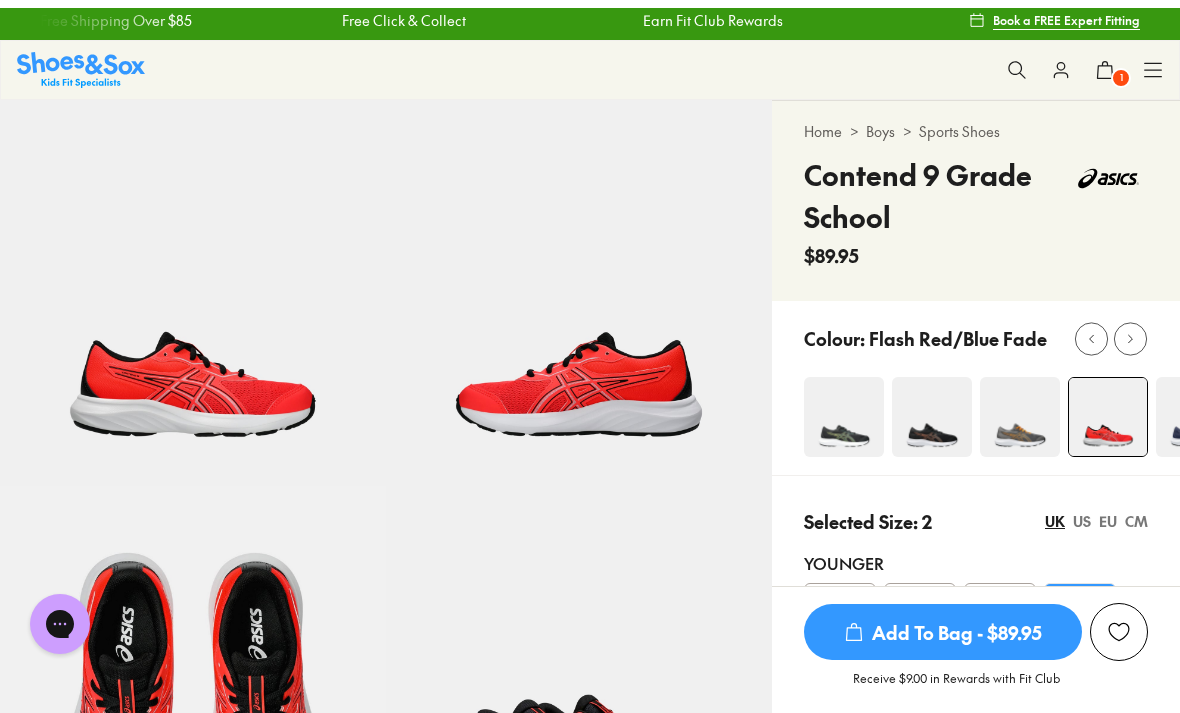scroll, scrollTop: 0, scrollLeft: 0, axis: both 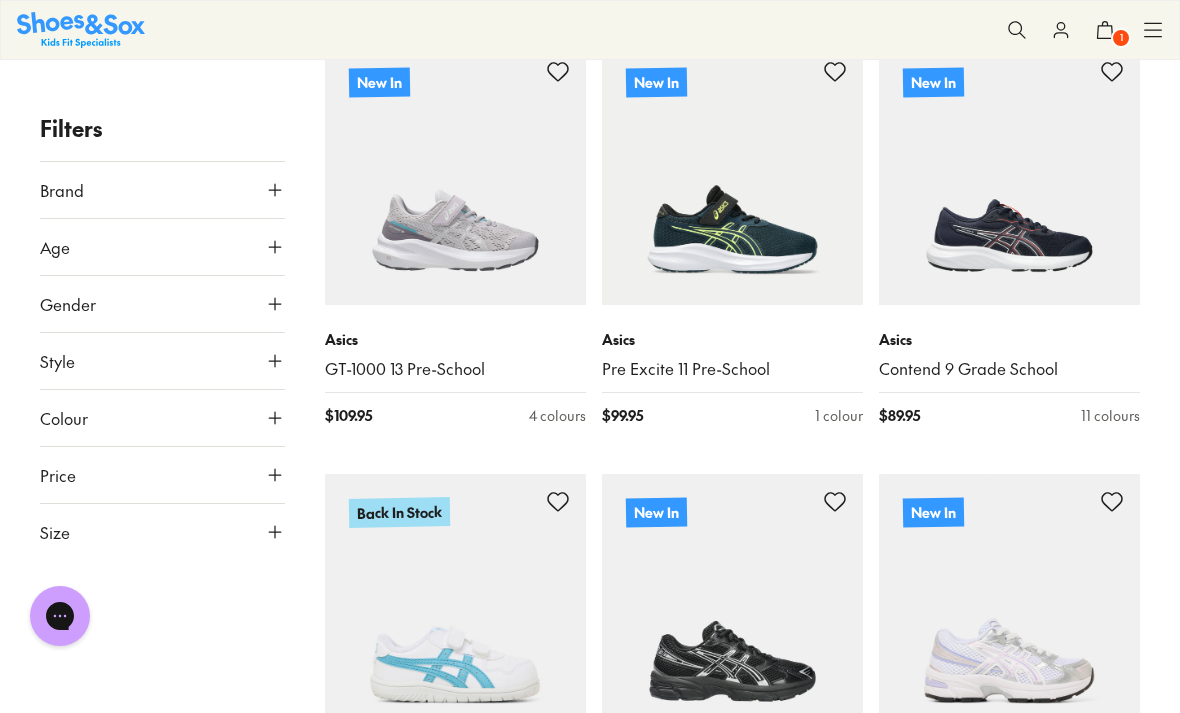 click at bounding box center (81, 29) 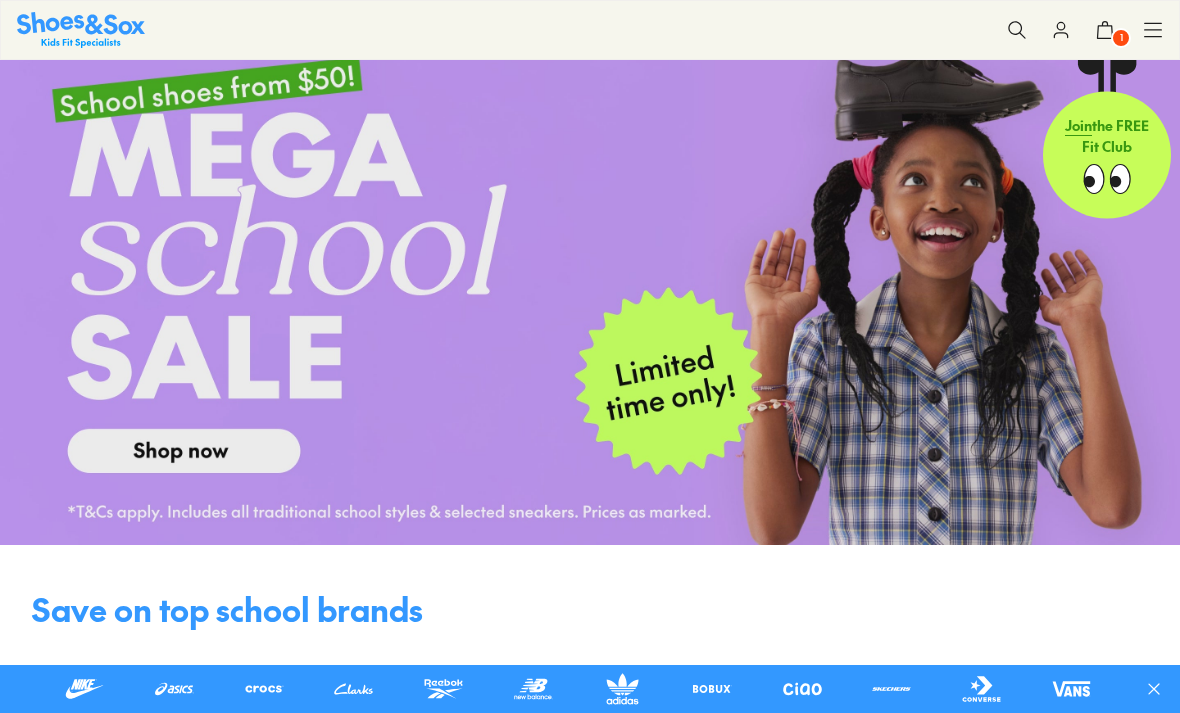 scroll, scrollTop: 0, scrollLeft: 0, axis: both 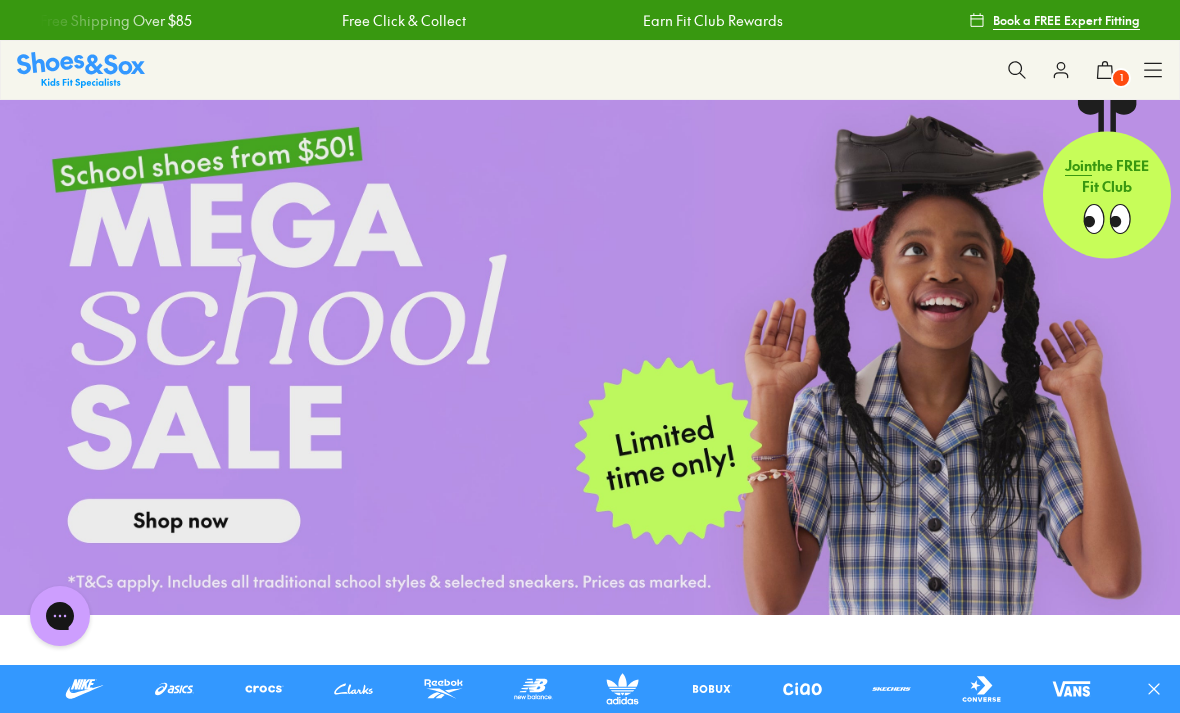 click 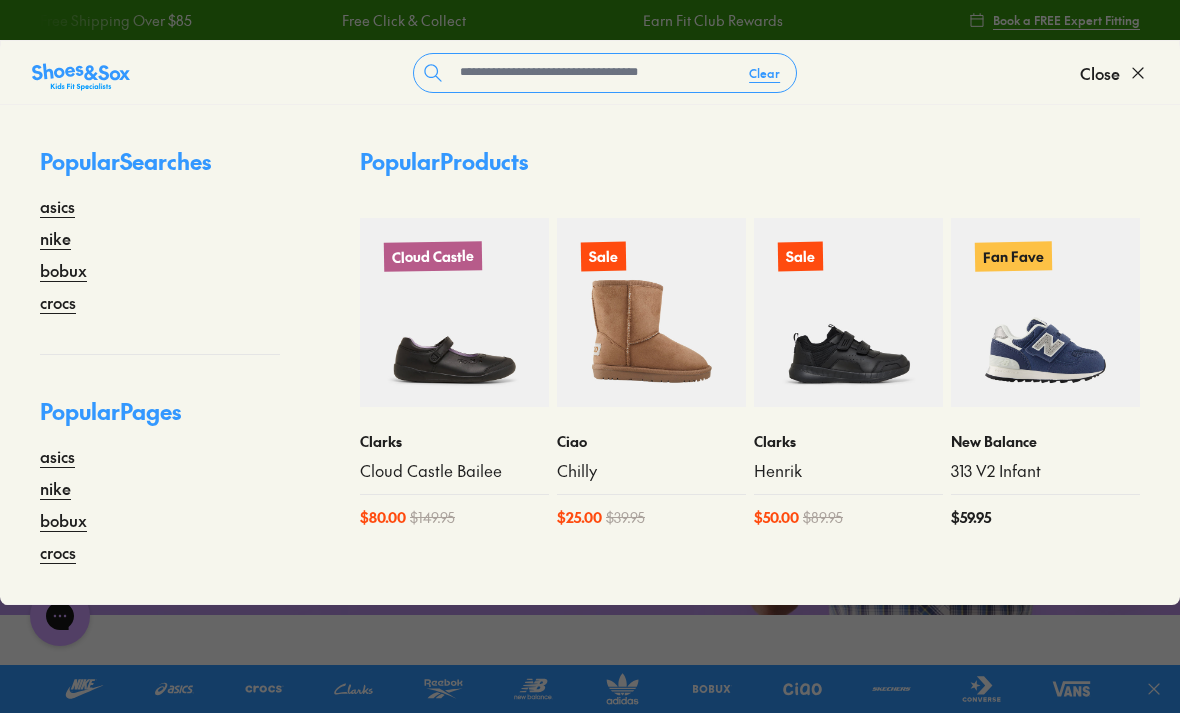 click on "asics" at bounding box center [57, 456] 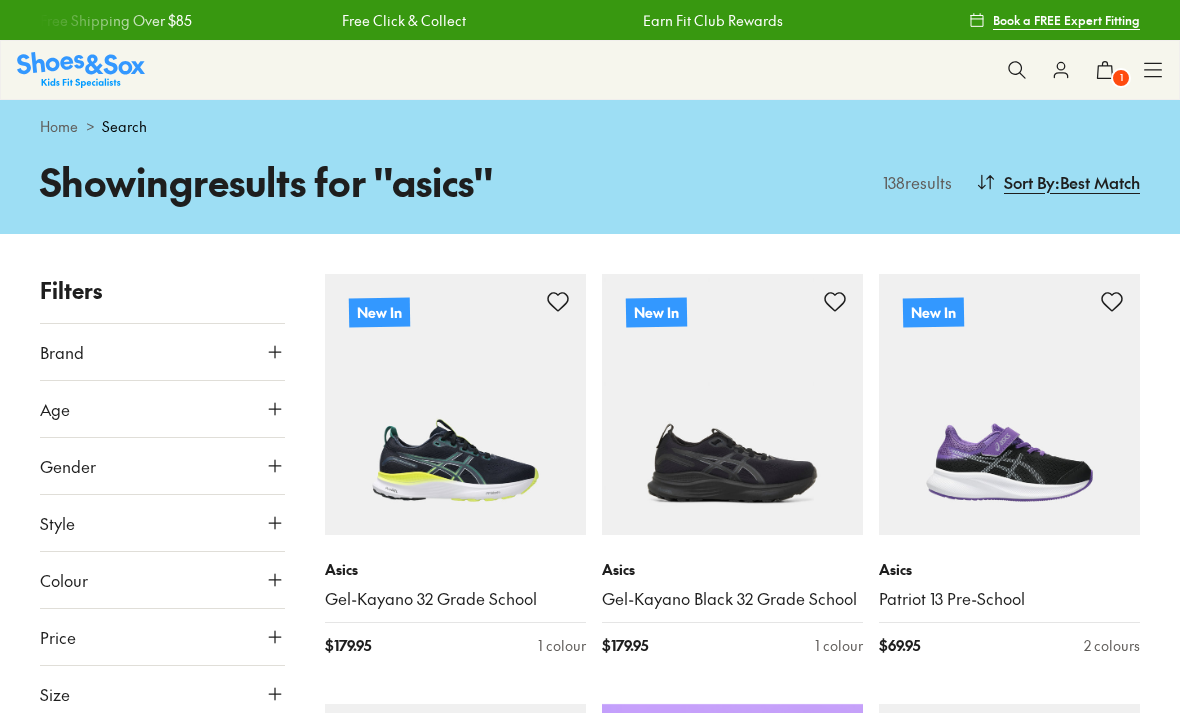 scroll, scrollTop: 0, scrollLeft: 0, axis: both 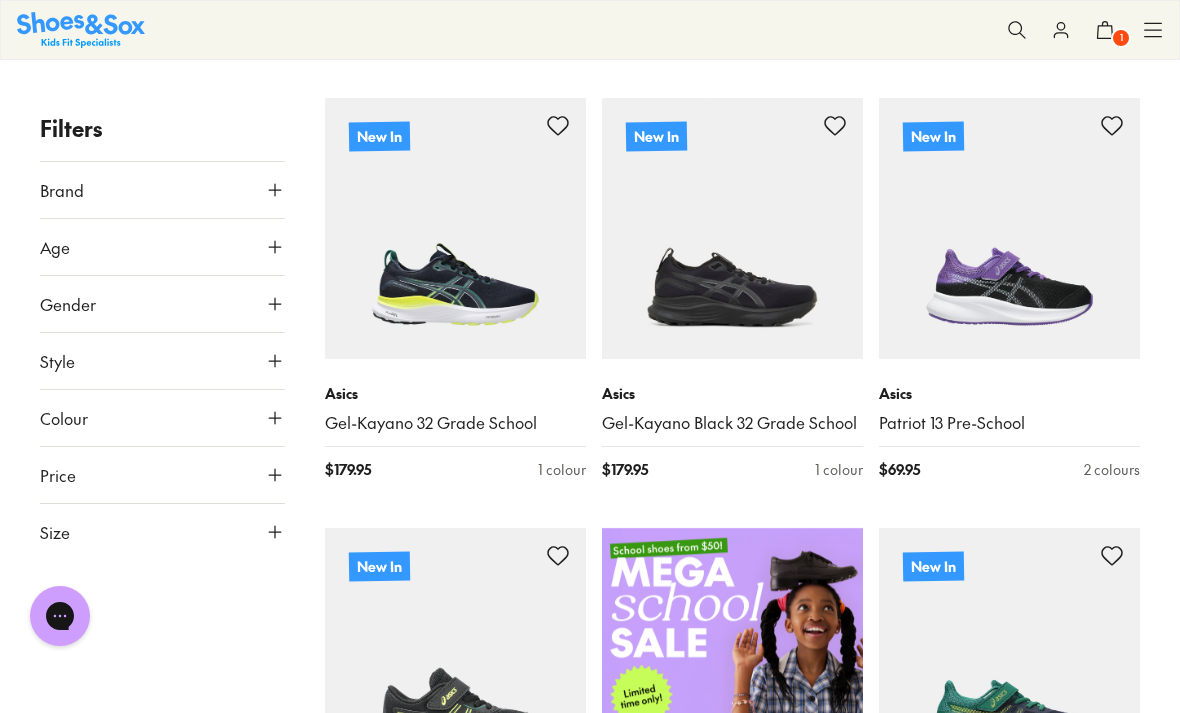 click on "Patriot 13 Pre-School" at bounding box center (1009, 423) 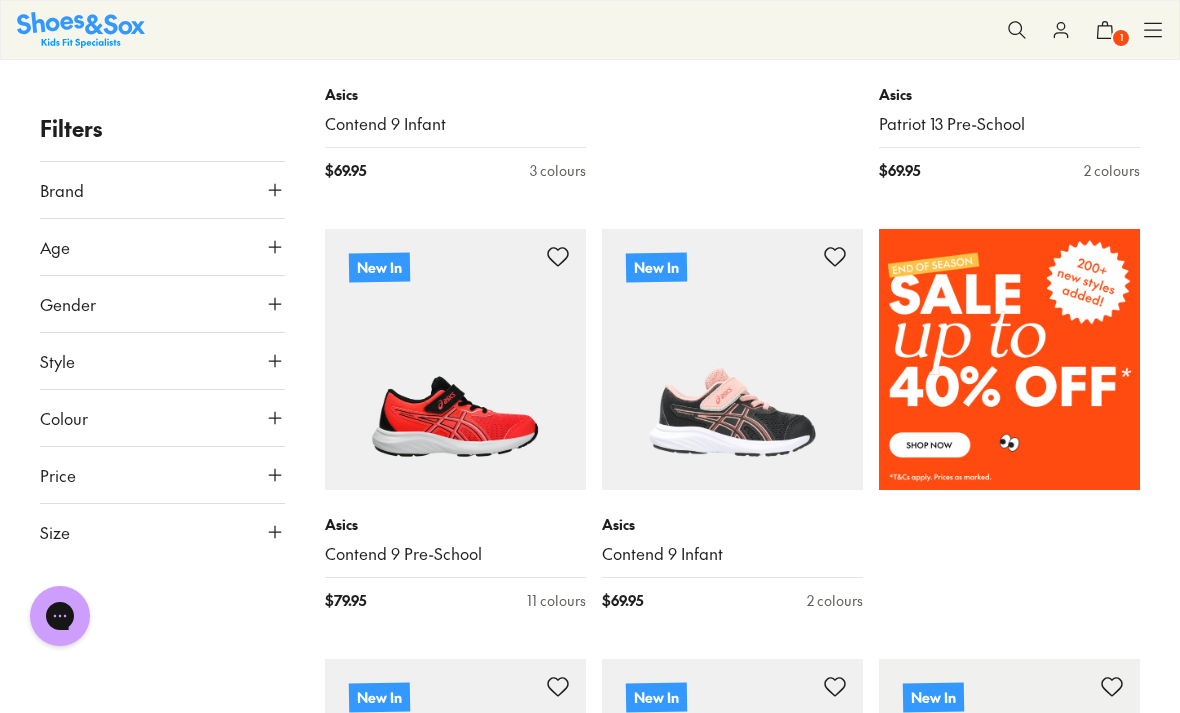 scroll, scrollTop: 906, scrollLeft: 0, axis: vertical 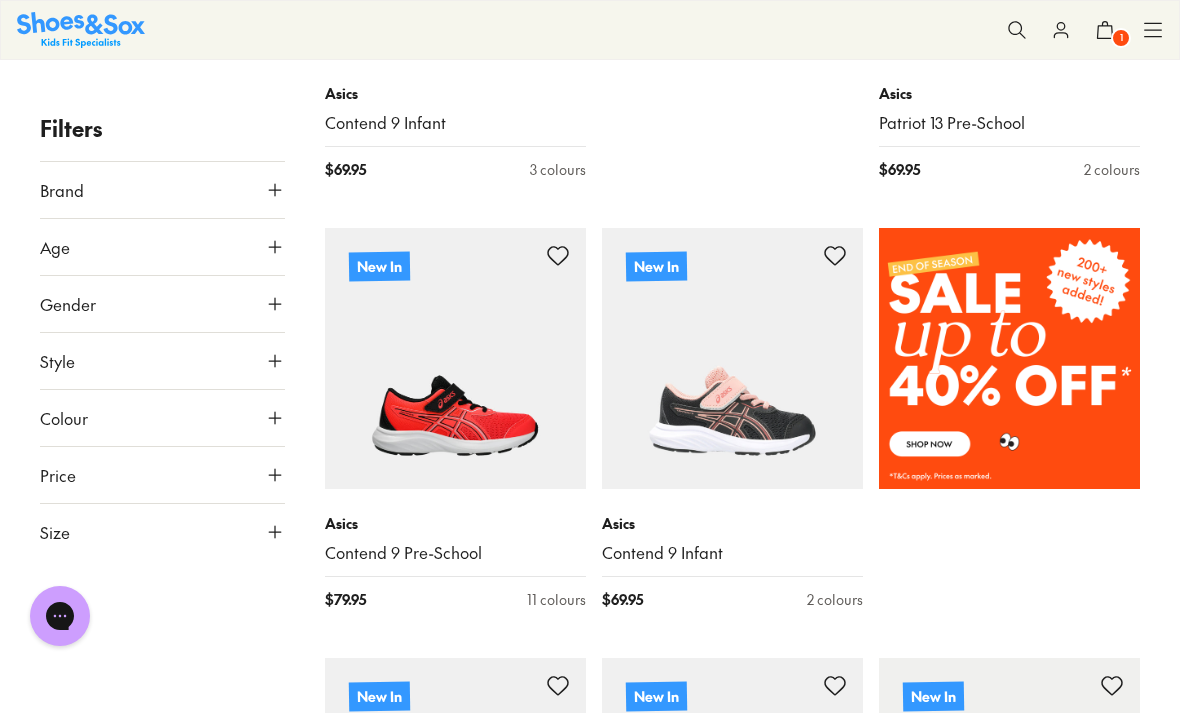 click on "Contend 9 Pre-School" at bounding box center [455, 553] 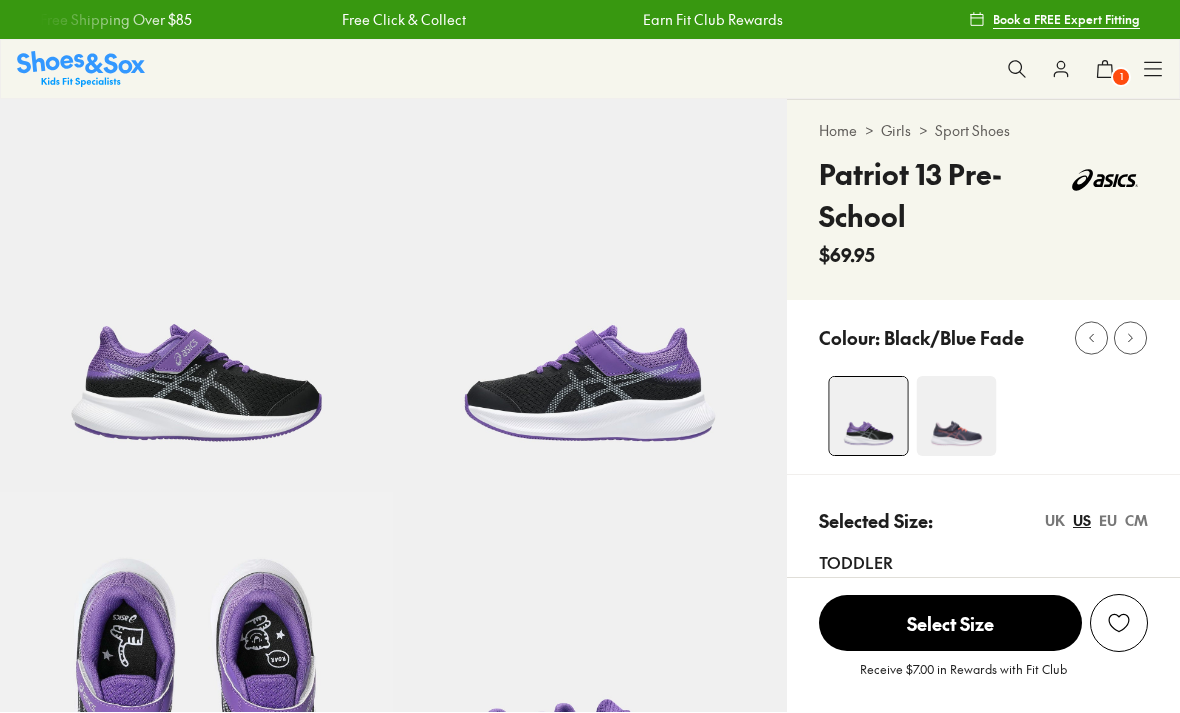 scroll, scrollTop: 49, scrollLeft: 0, axis: vertical 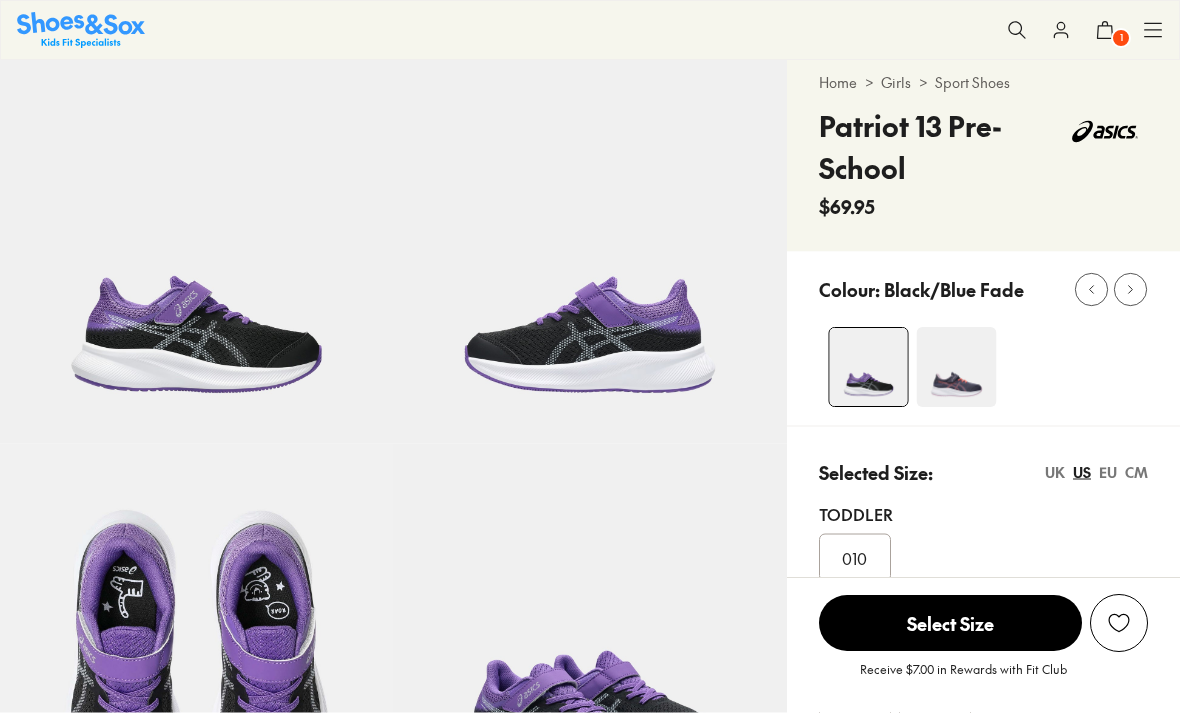 select on "*" 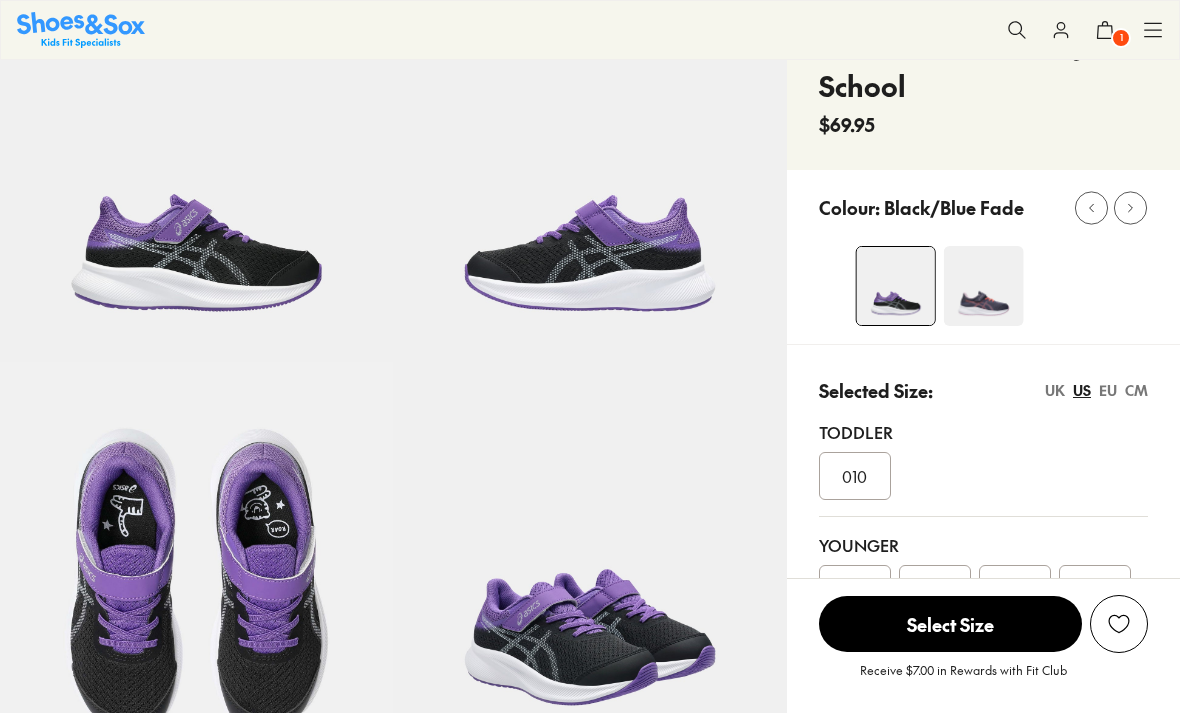 scroll, scrollTop: 0, scrollLeft: 0, axis: both 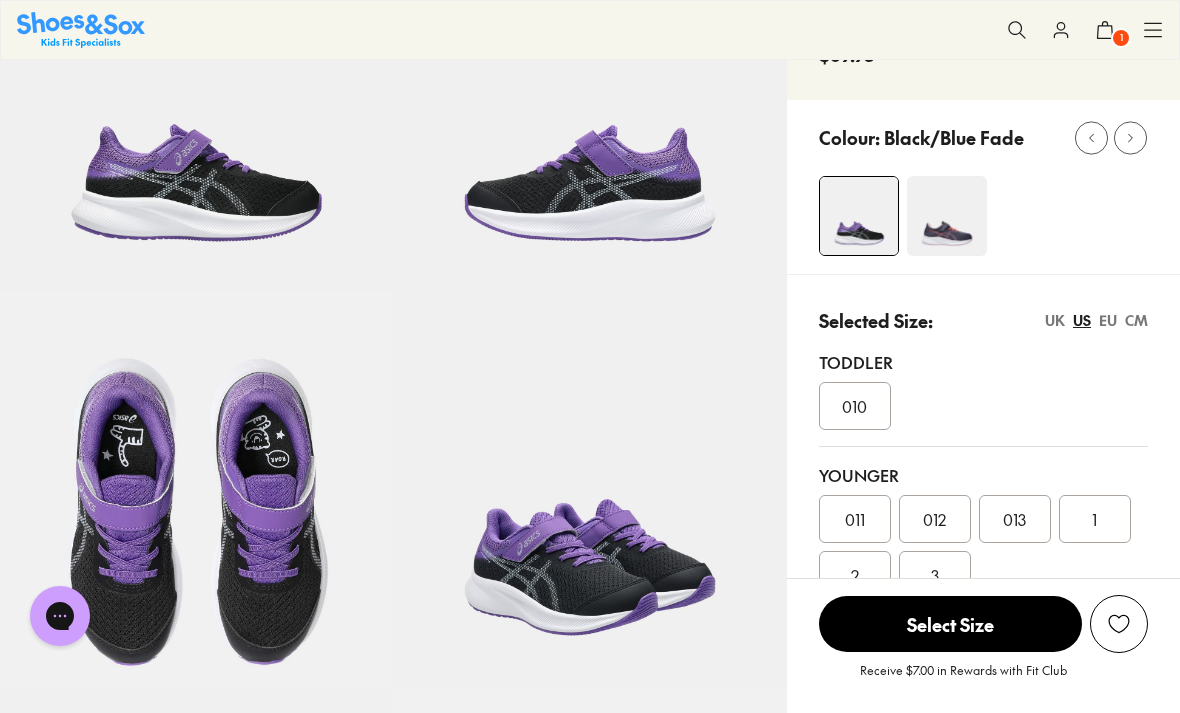click on "UK" at bounding box center [1055, 320] 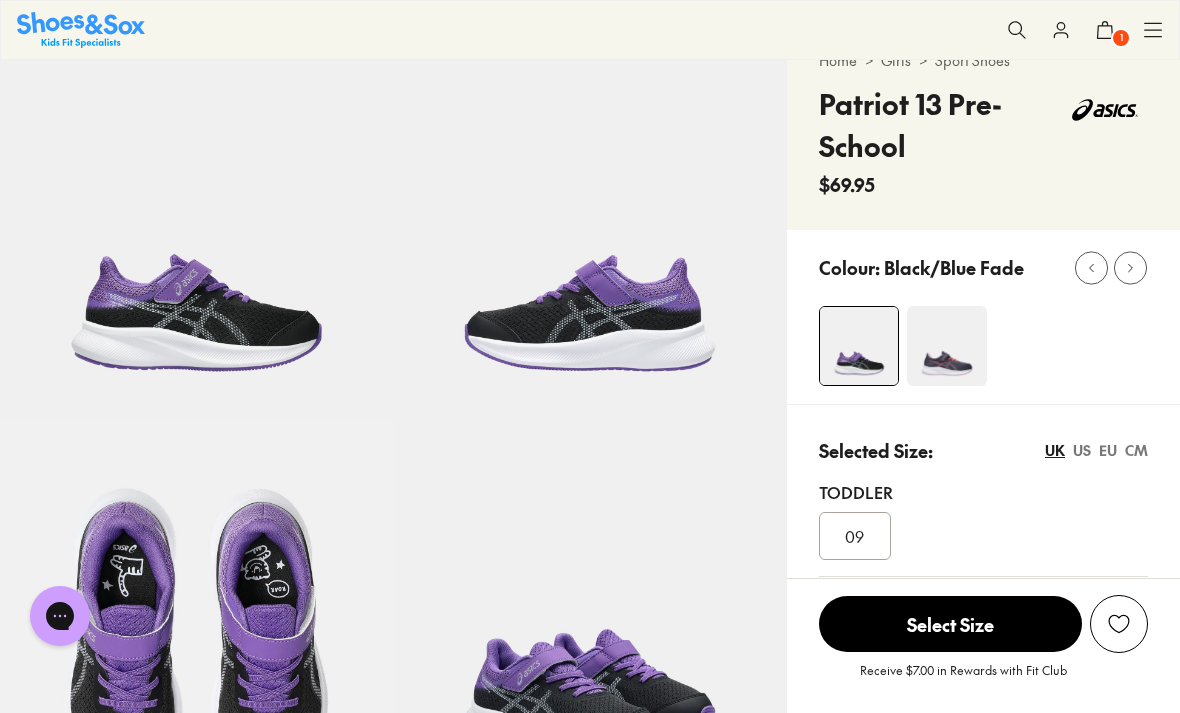 scroll, scrollTop: 67, scrollLeft: 0, axis: vertical 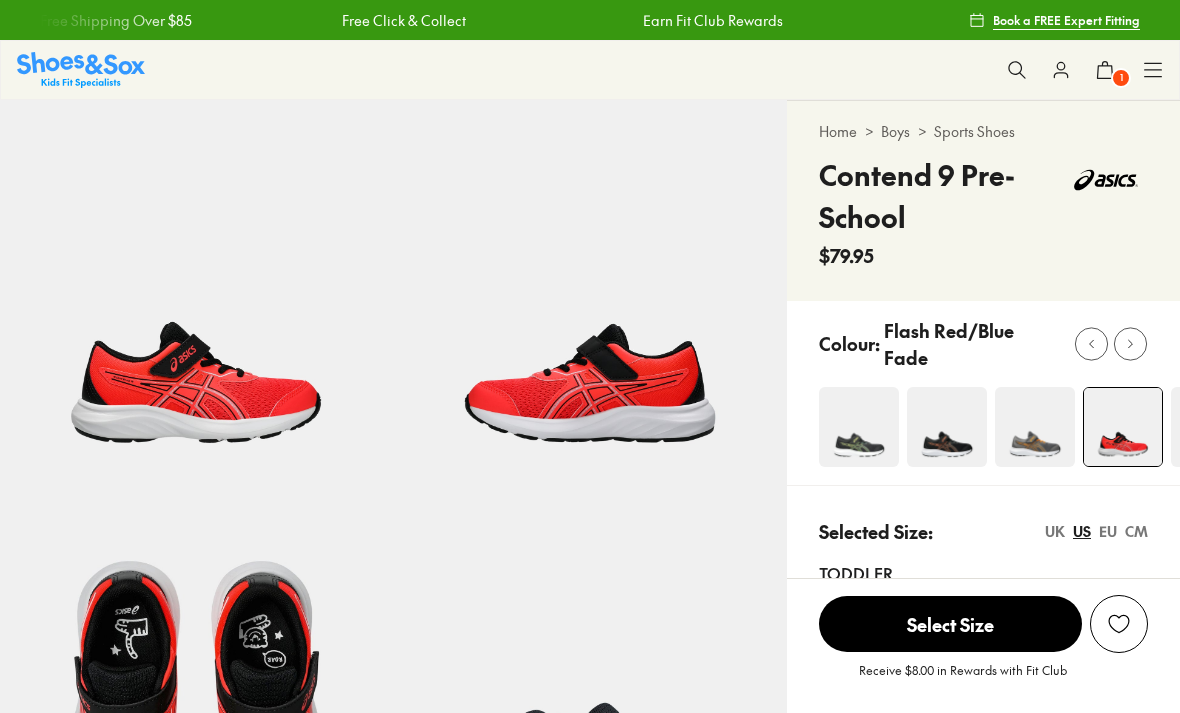 select on "*" 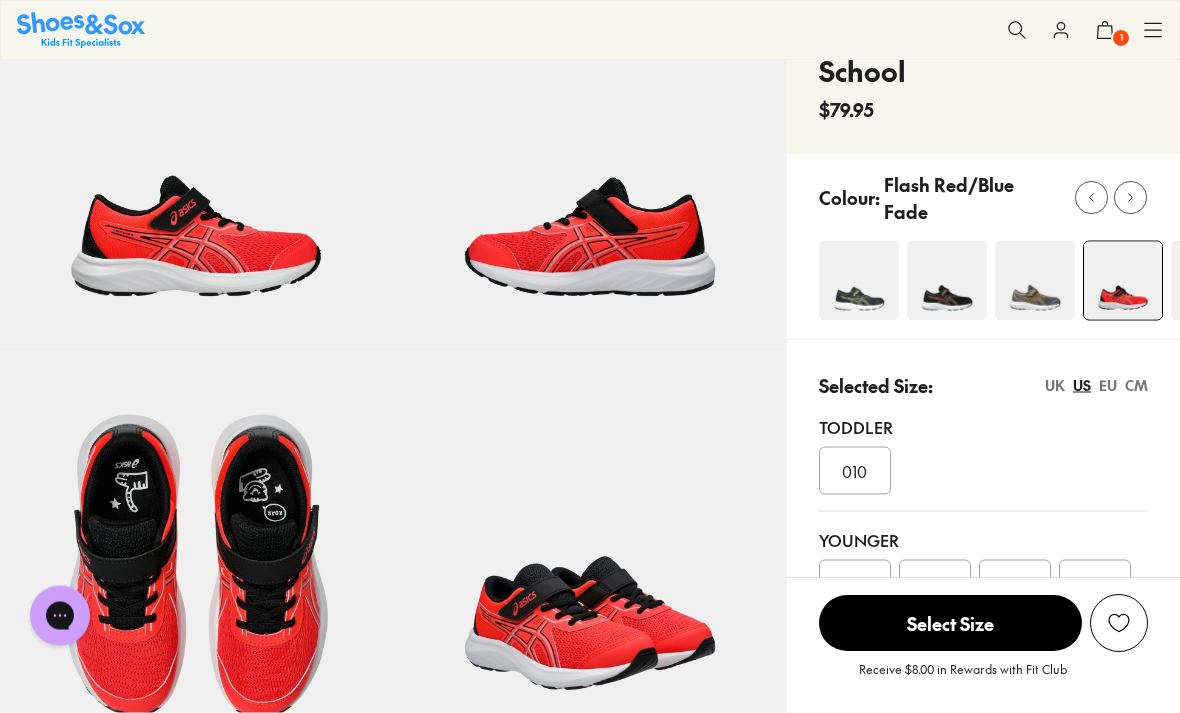 scroll, scrollTop: 158, scrollLeft: 0, axis: vertical 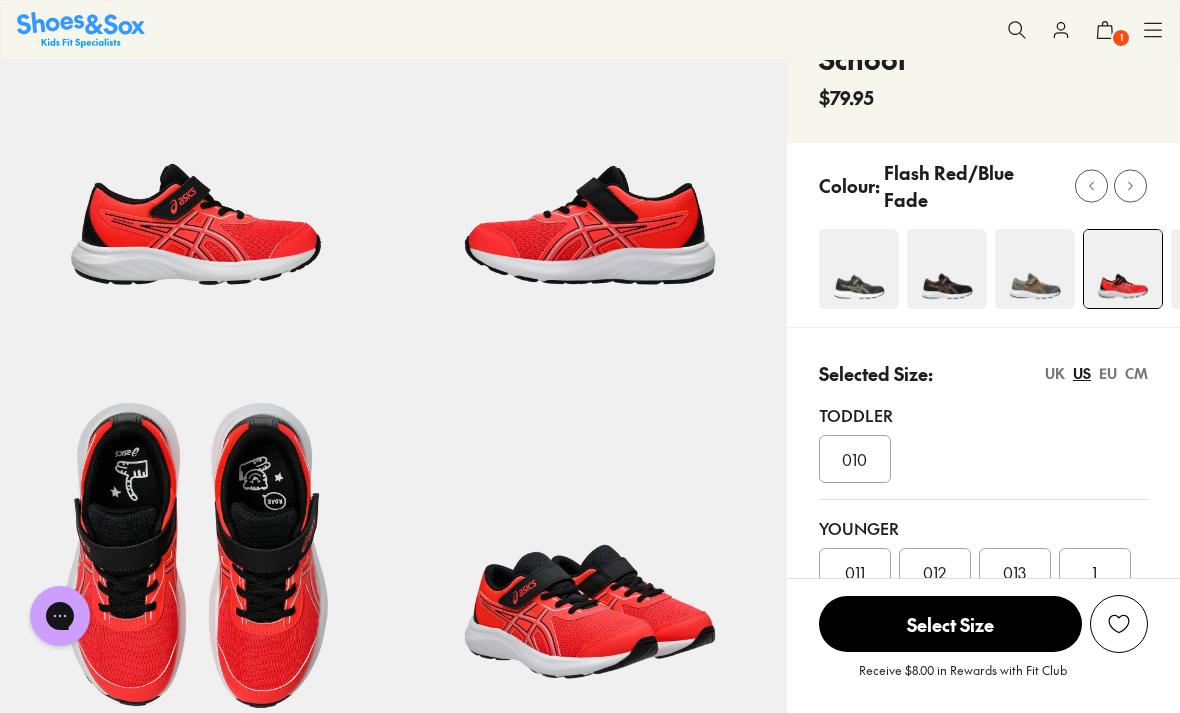 click on "UK" at bounding box center [1055, 373] 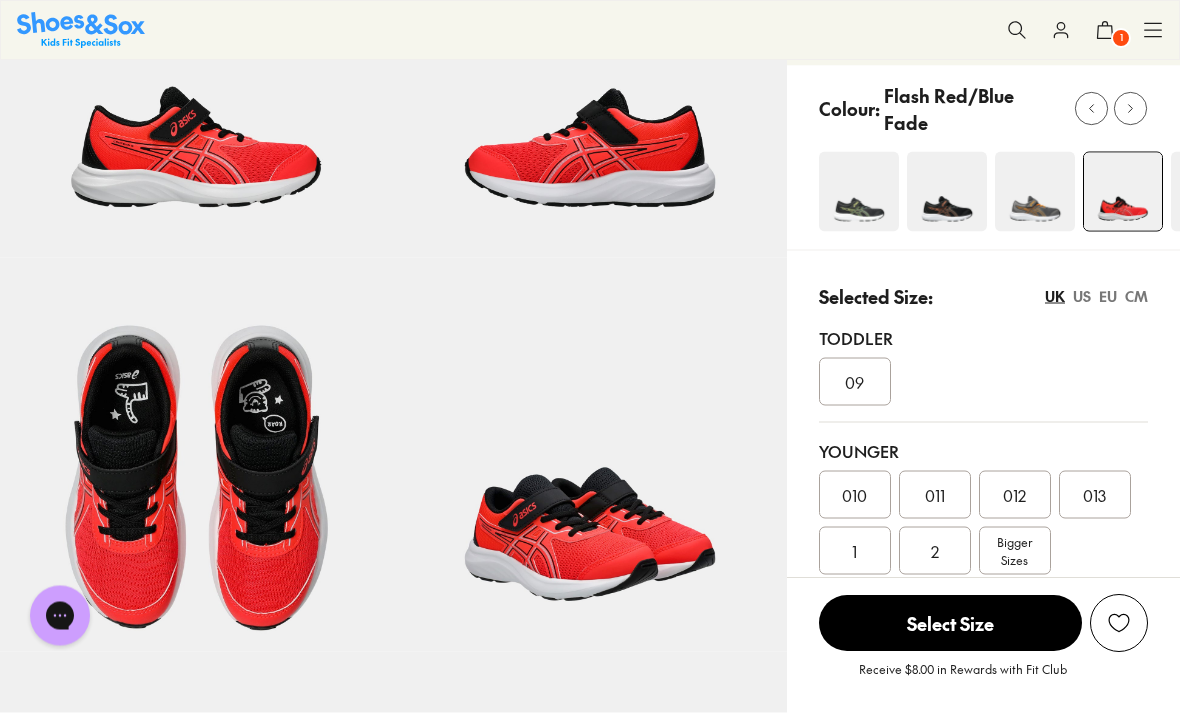 scroll, scrollTop: 237, scrollLeft: 0, axis: vertical 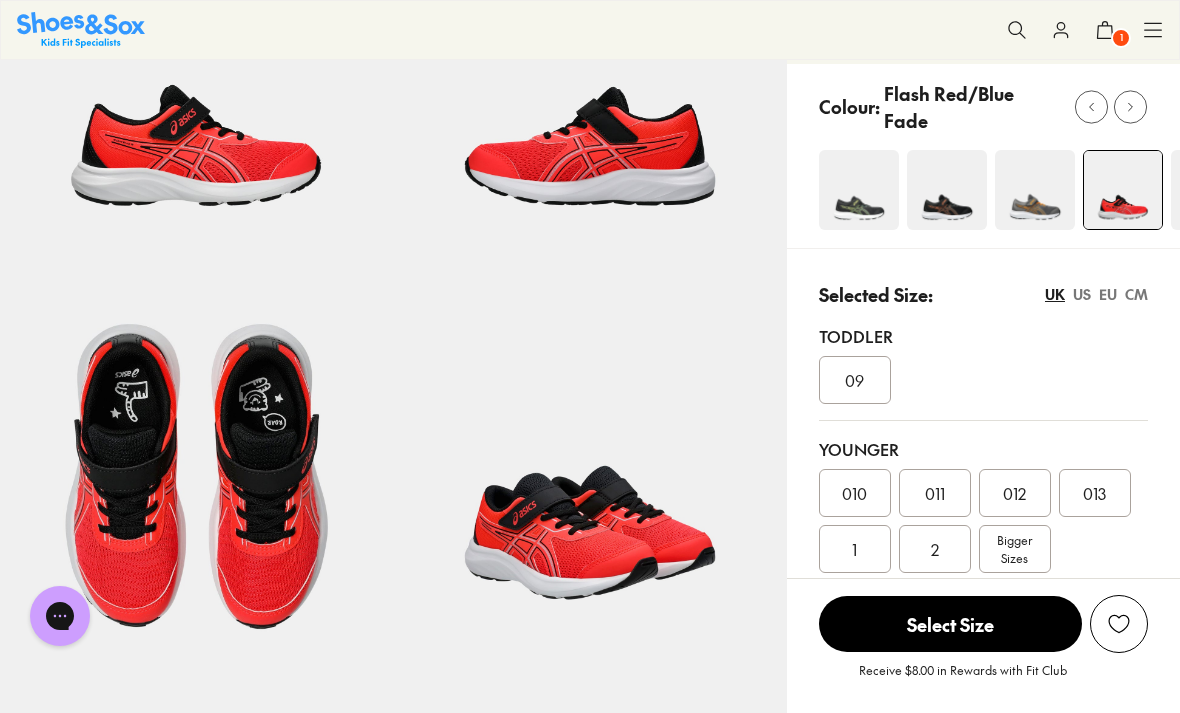 click on "US" at bounding box center (1082, 294) 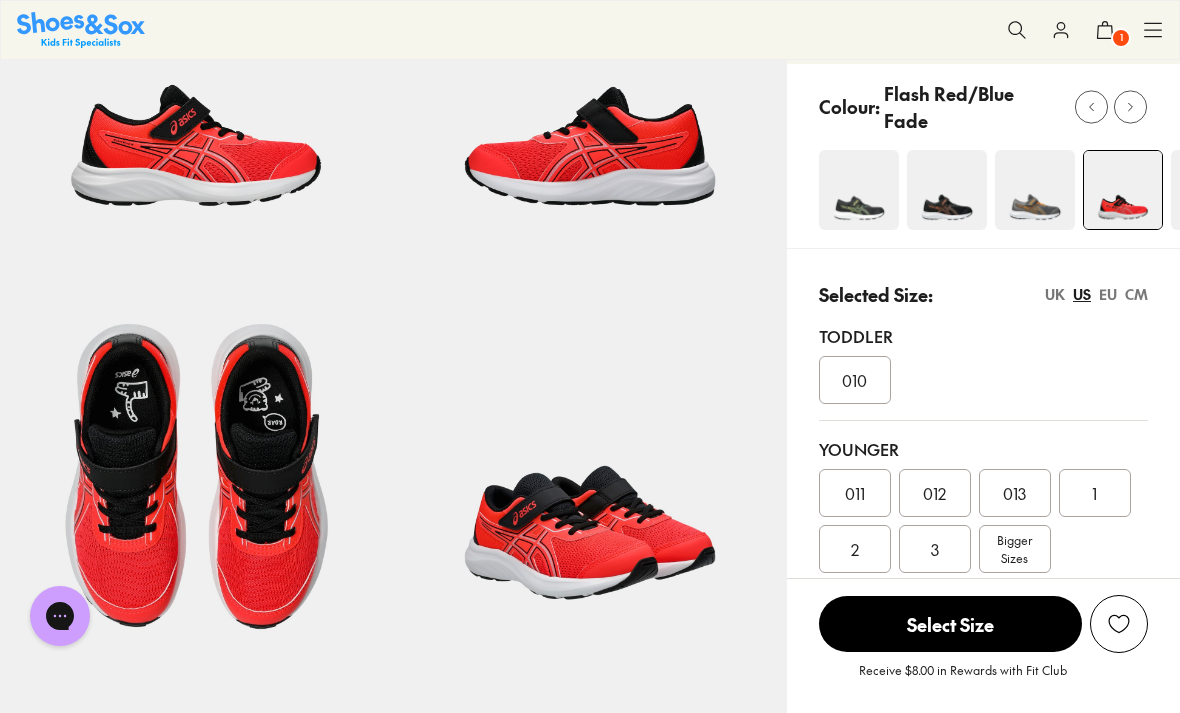 click on "3" at bounding box center (935, 549) 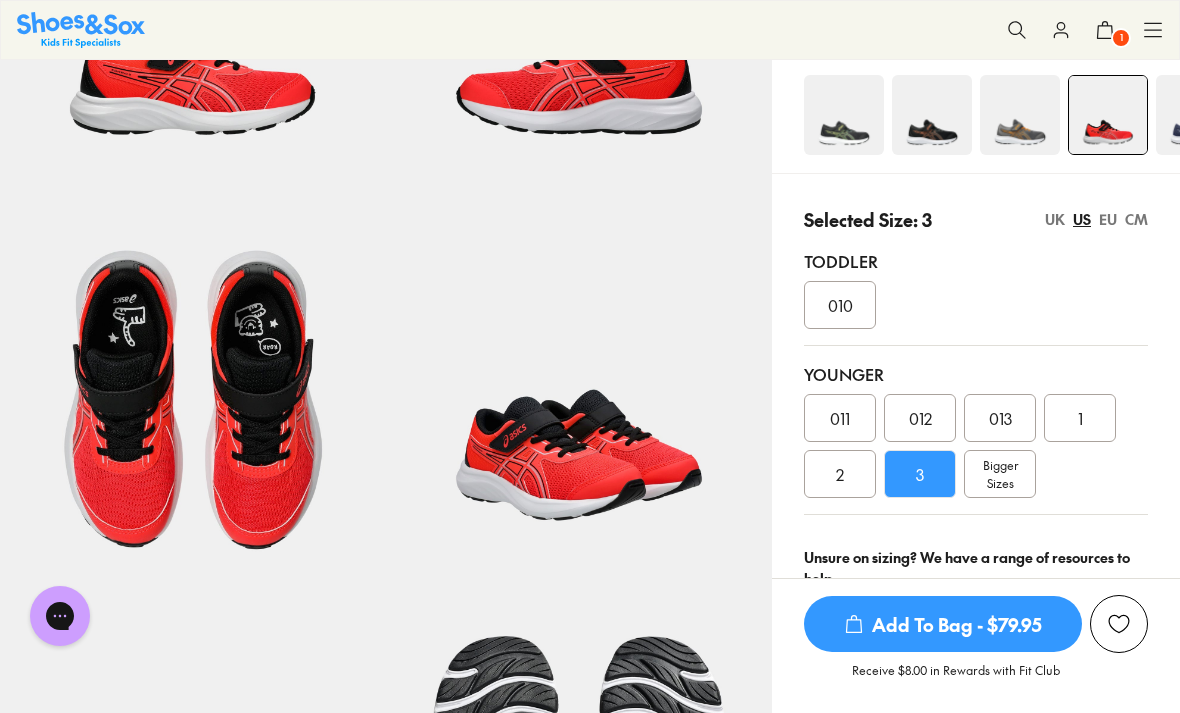 scroll, scrollTop: 306, scrollLeft: 0, axis: vertical 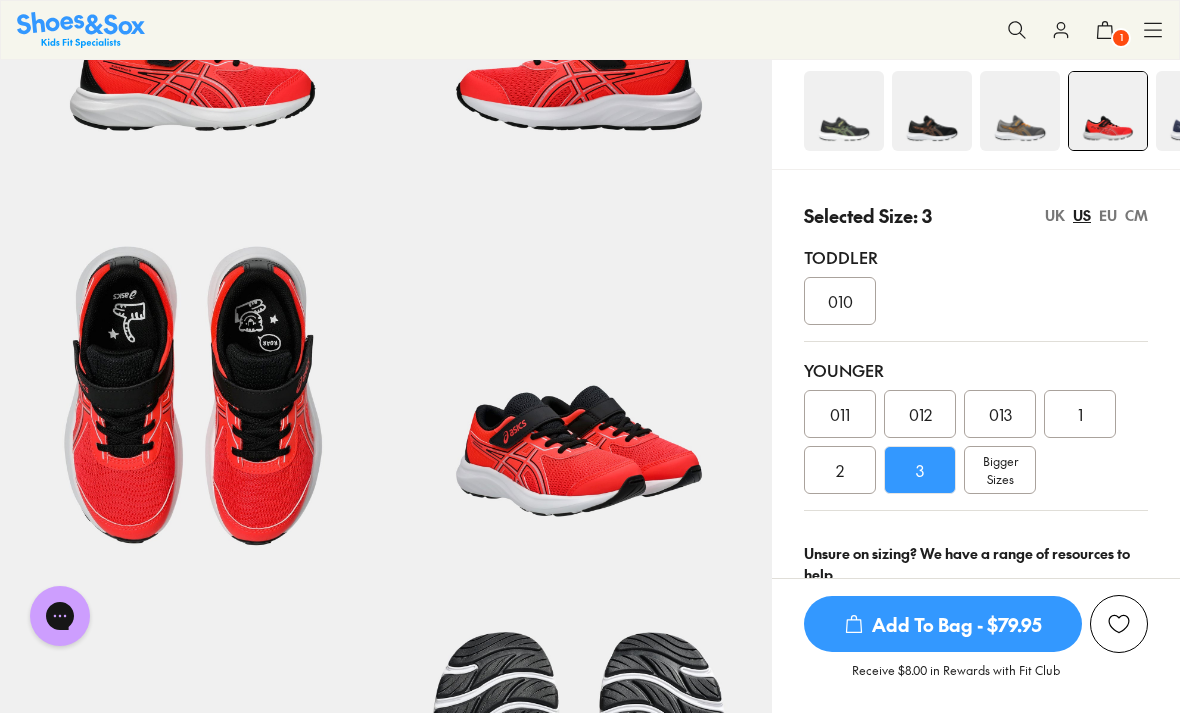 click on "CM" at bounding box center (1136, 215) 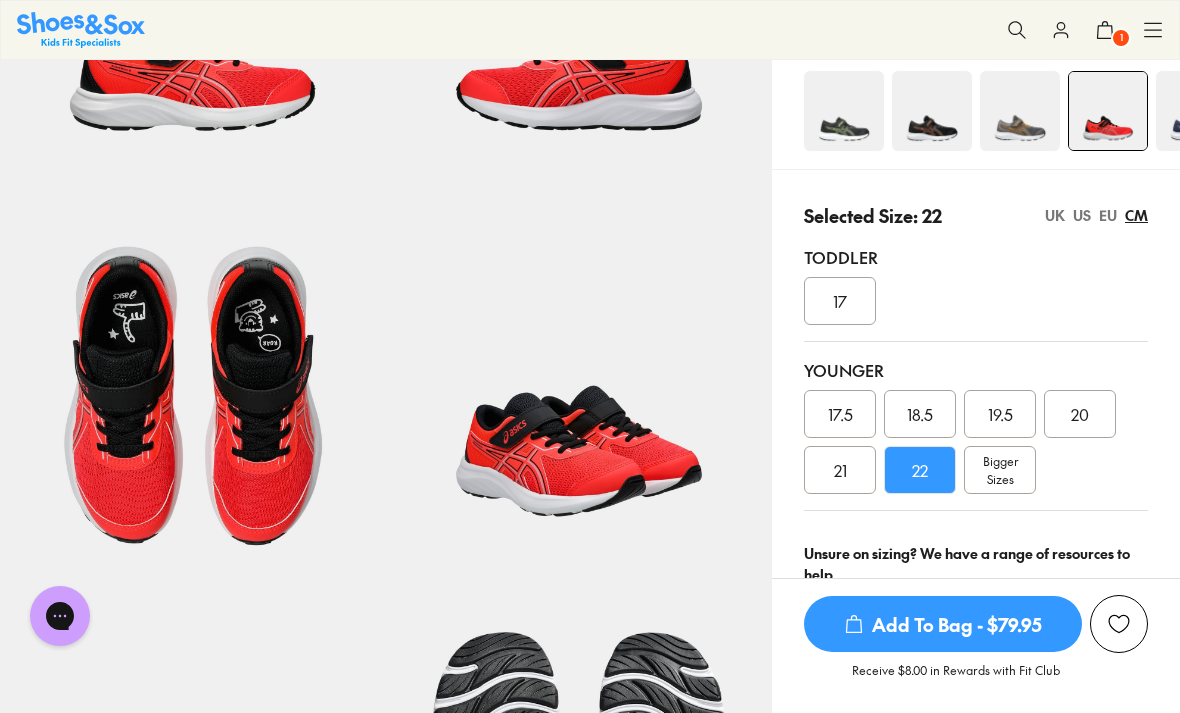 click on "UK" at bounding box center (1055, 215) 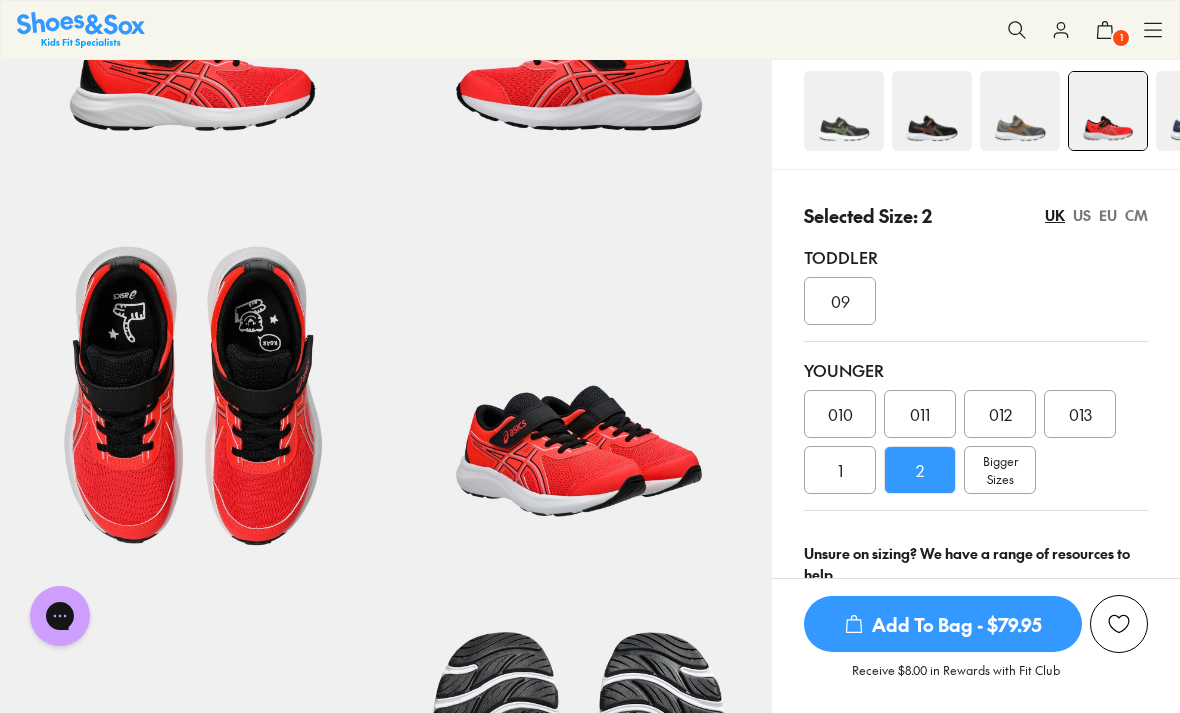 click on "US" at bounding box center (1082, 215) 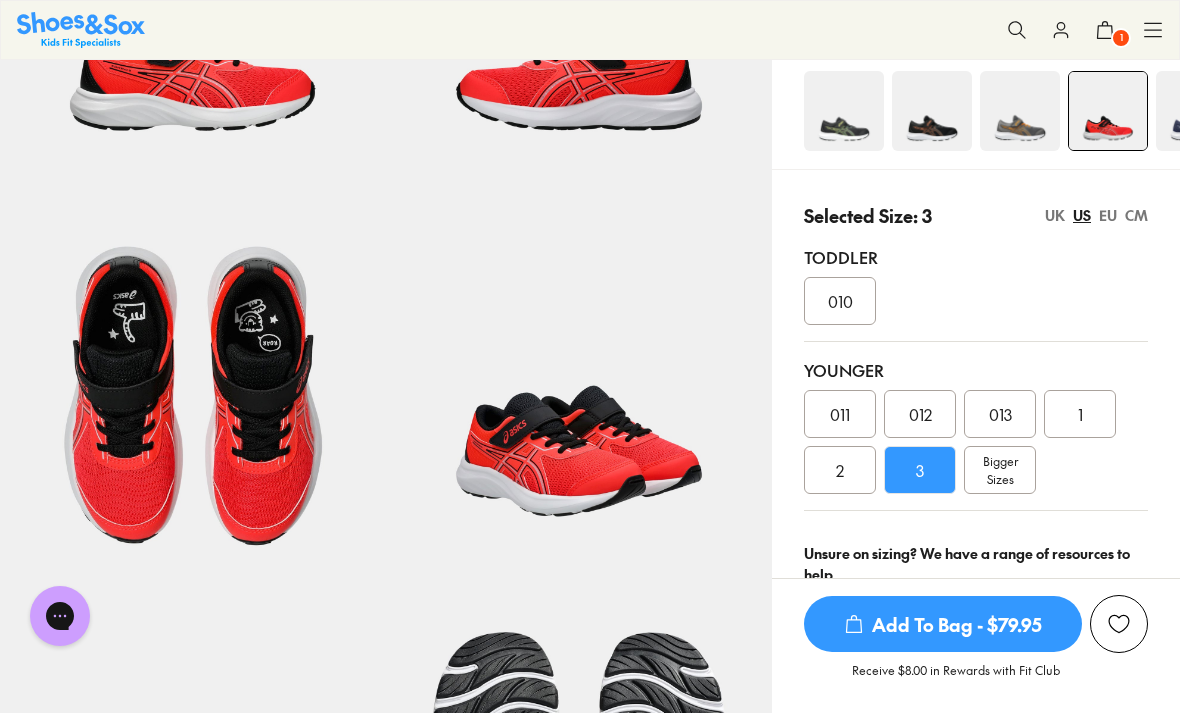 click on "Add To Bag - $79.95" at bounding box center (943, 624) 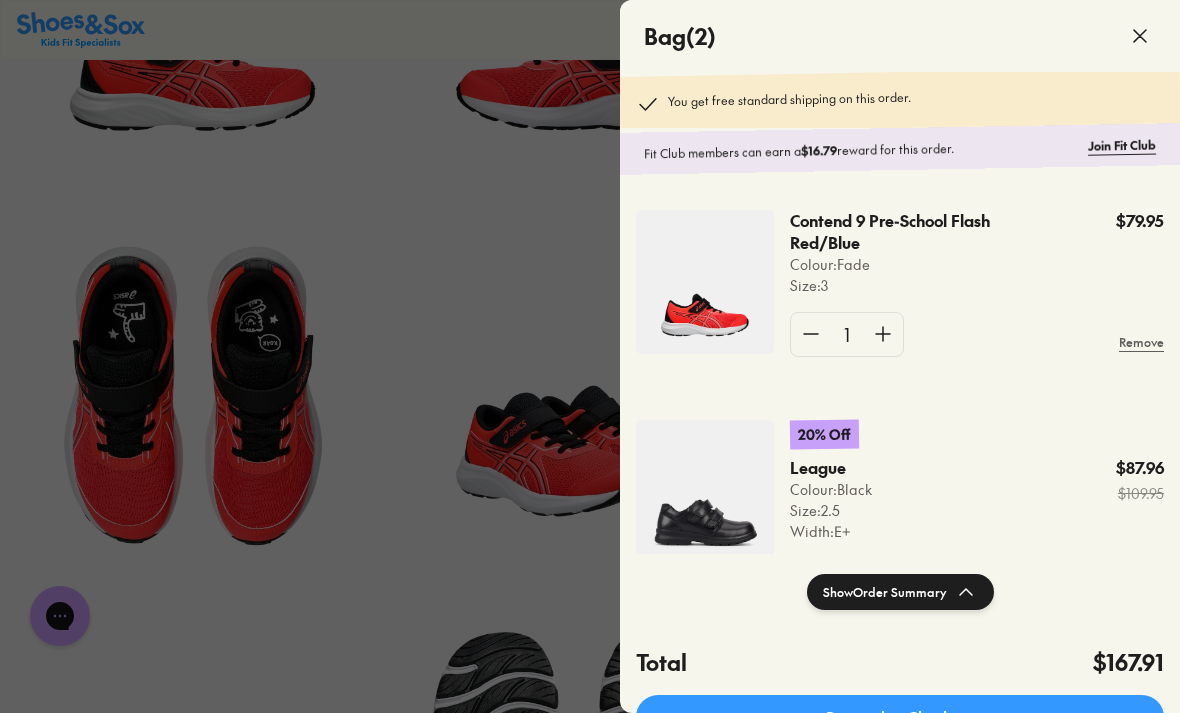 click on "Proceed to Checkout" 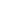 scroll, scrollTop: 0, scrollLeft: 0, axis: both 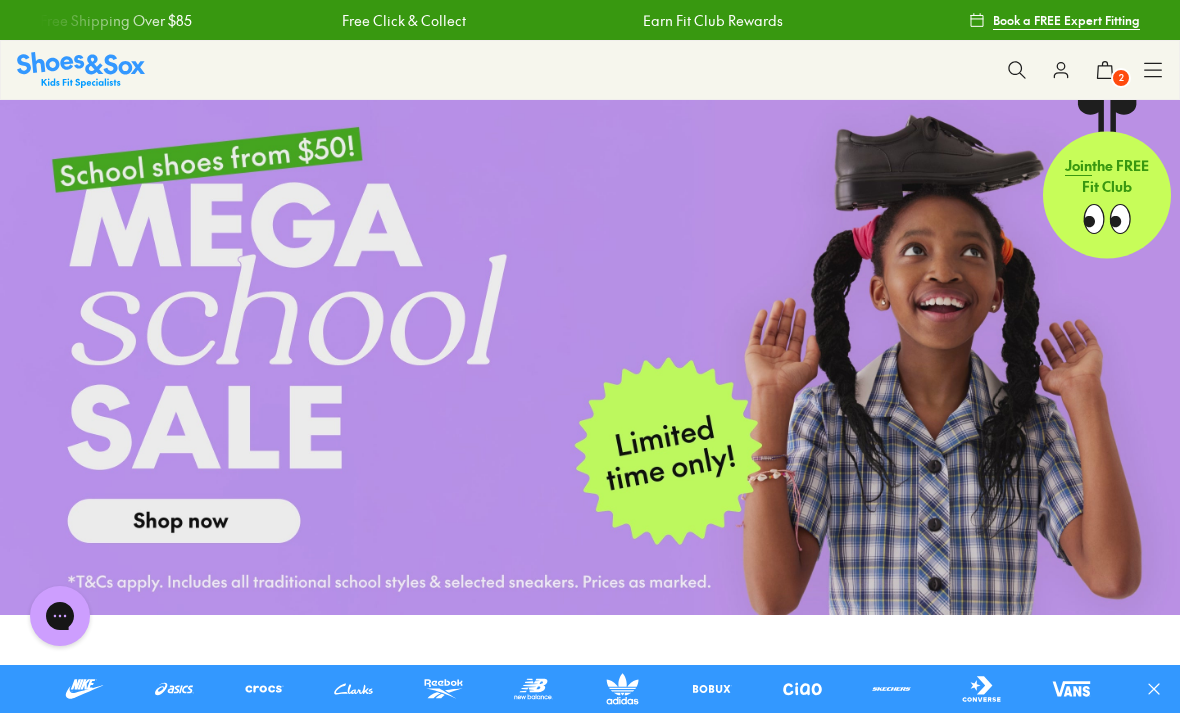 click on "Sale
Sale
Shop All
Mega School Sale
Up to 40% off Sale
25% Off Waterbottles
$5 Toys
Shop All Sale
Girls
Girls
Shop All
Sneakers
School
Sports" at bounding box center (590, 70) 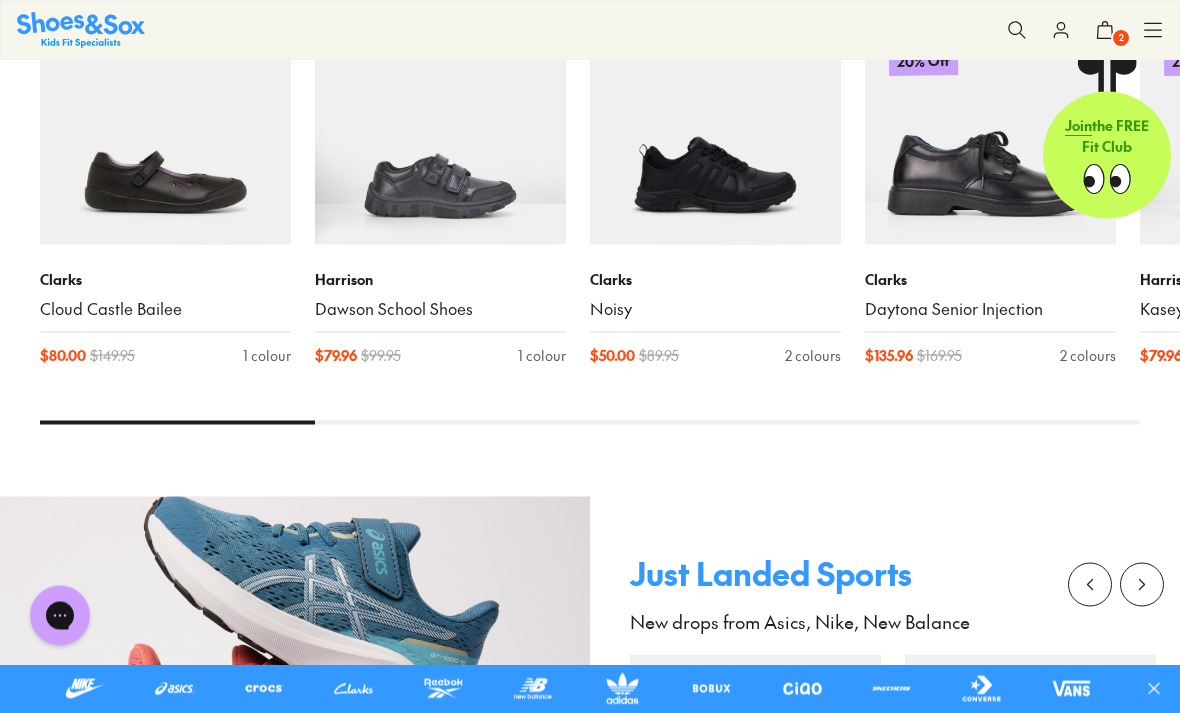 scroll, scrollTop: 1038, scrollLeft: 0, axis: vertical 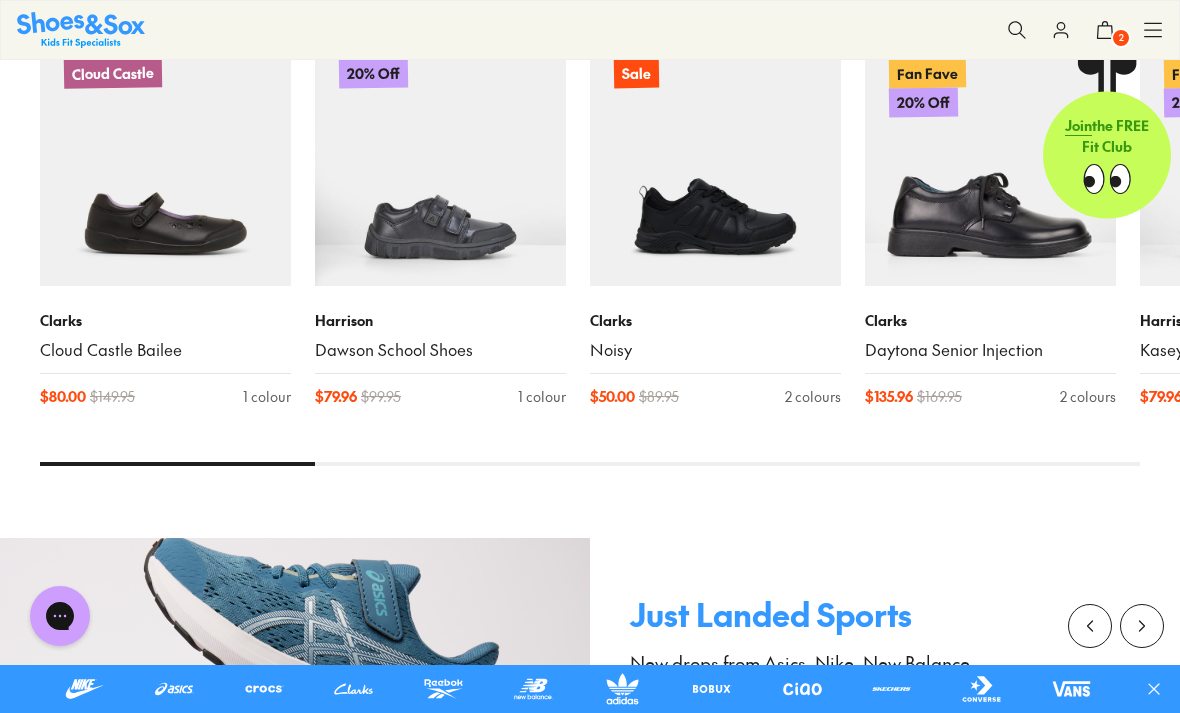 click 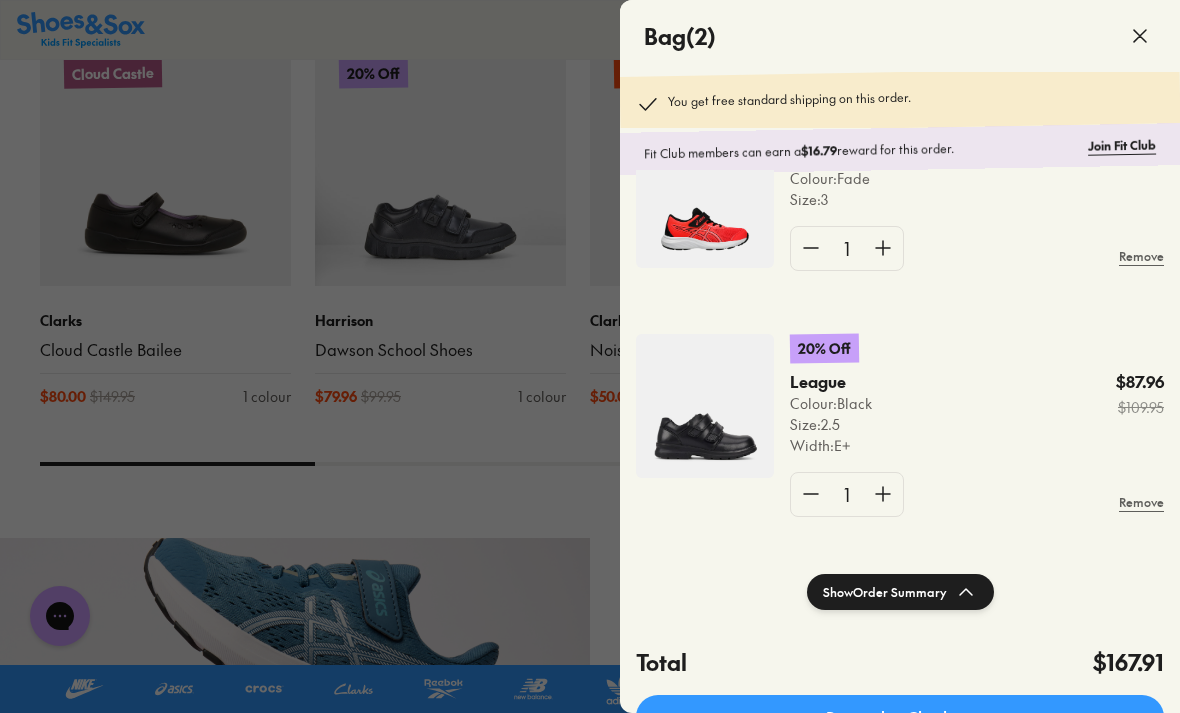 scroll, scrollTop: 85, scrollLeft: 0, axis: vertical 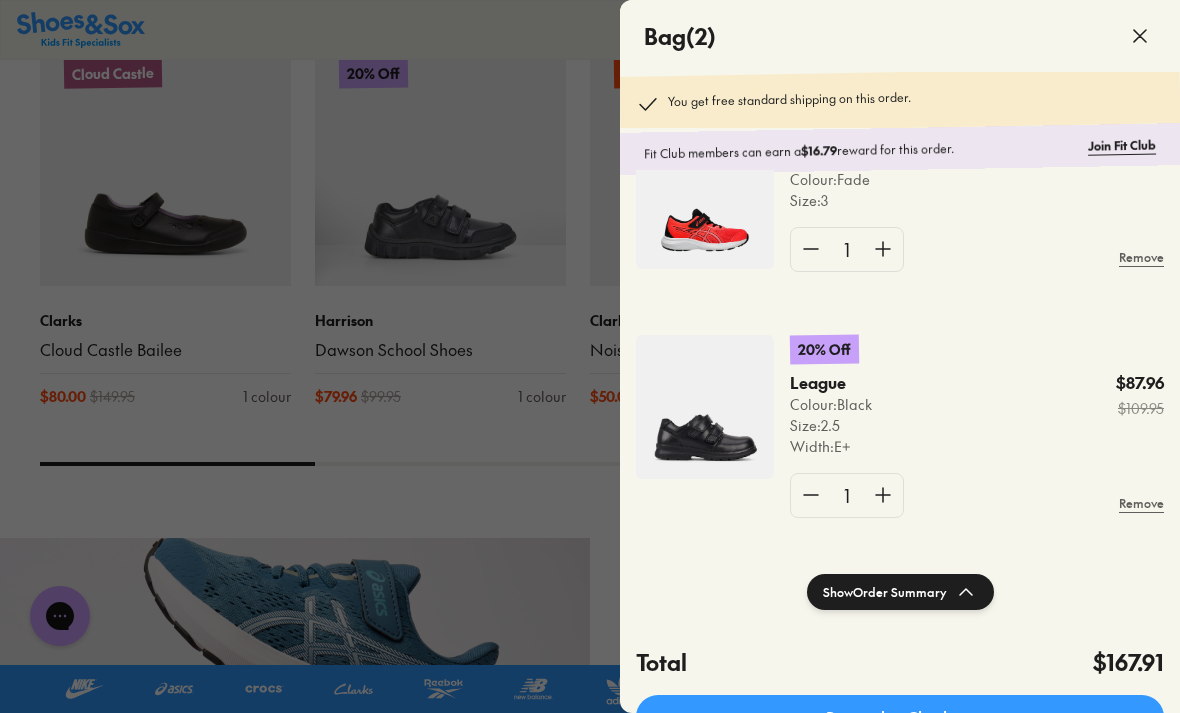 click on "Proceed to Checkout" 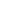 scroll, scrollTop: 0, scrollLeft: 0, axis: both 